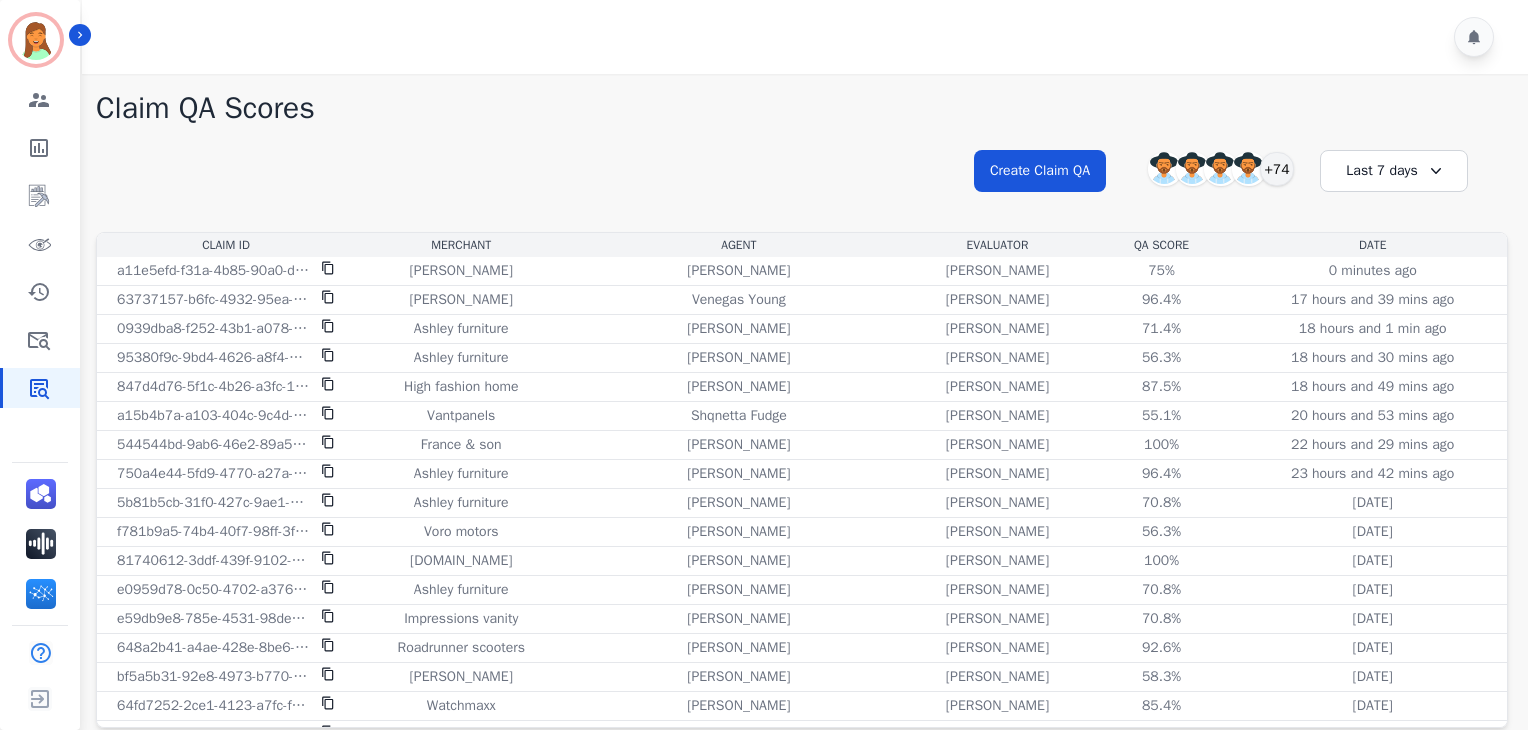 scroll, scrollTop: 0, scrollLeft: 0, axis: both 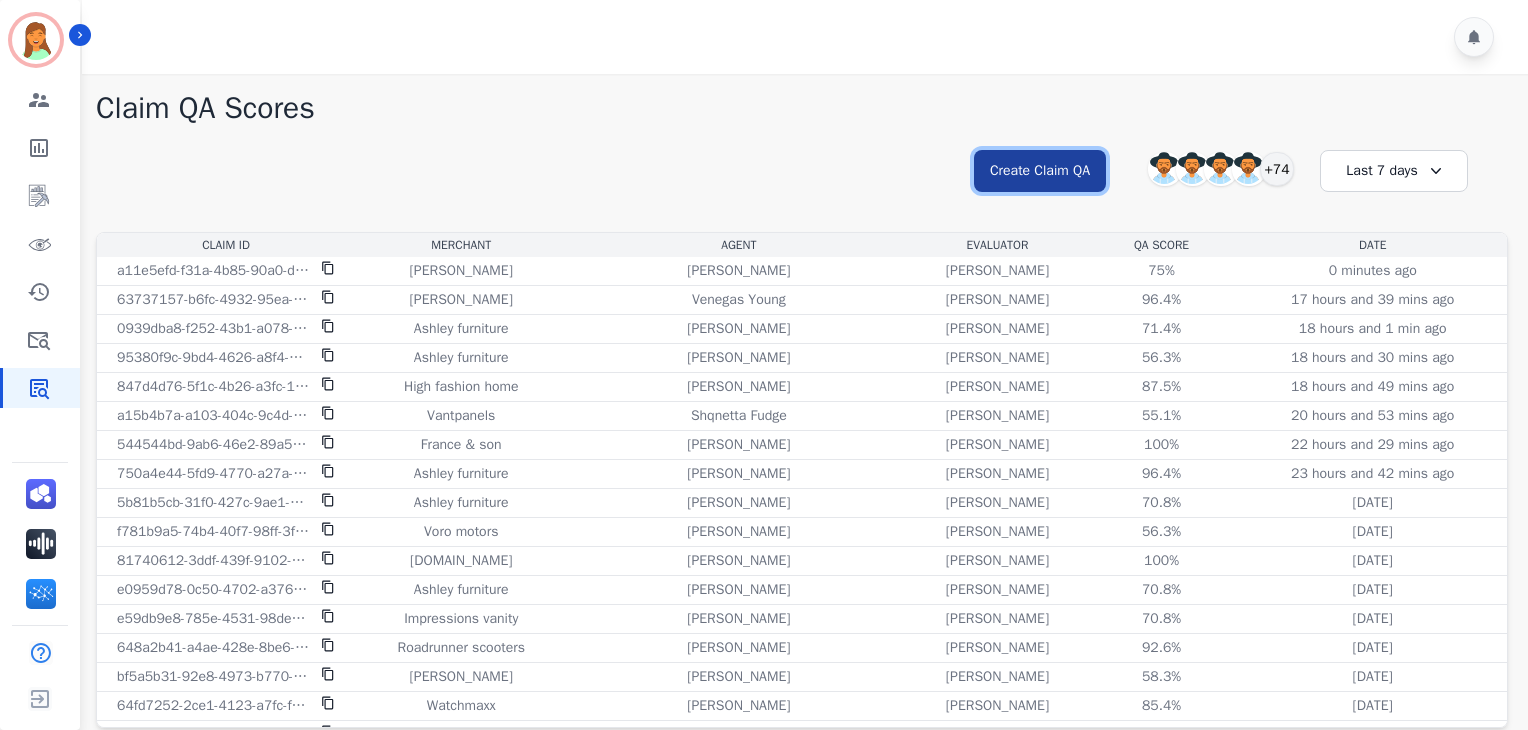 click on "Create Claim QA" at bounding box center (1040, 171) 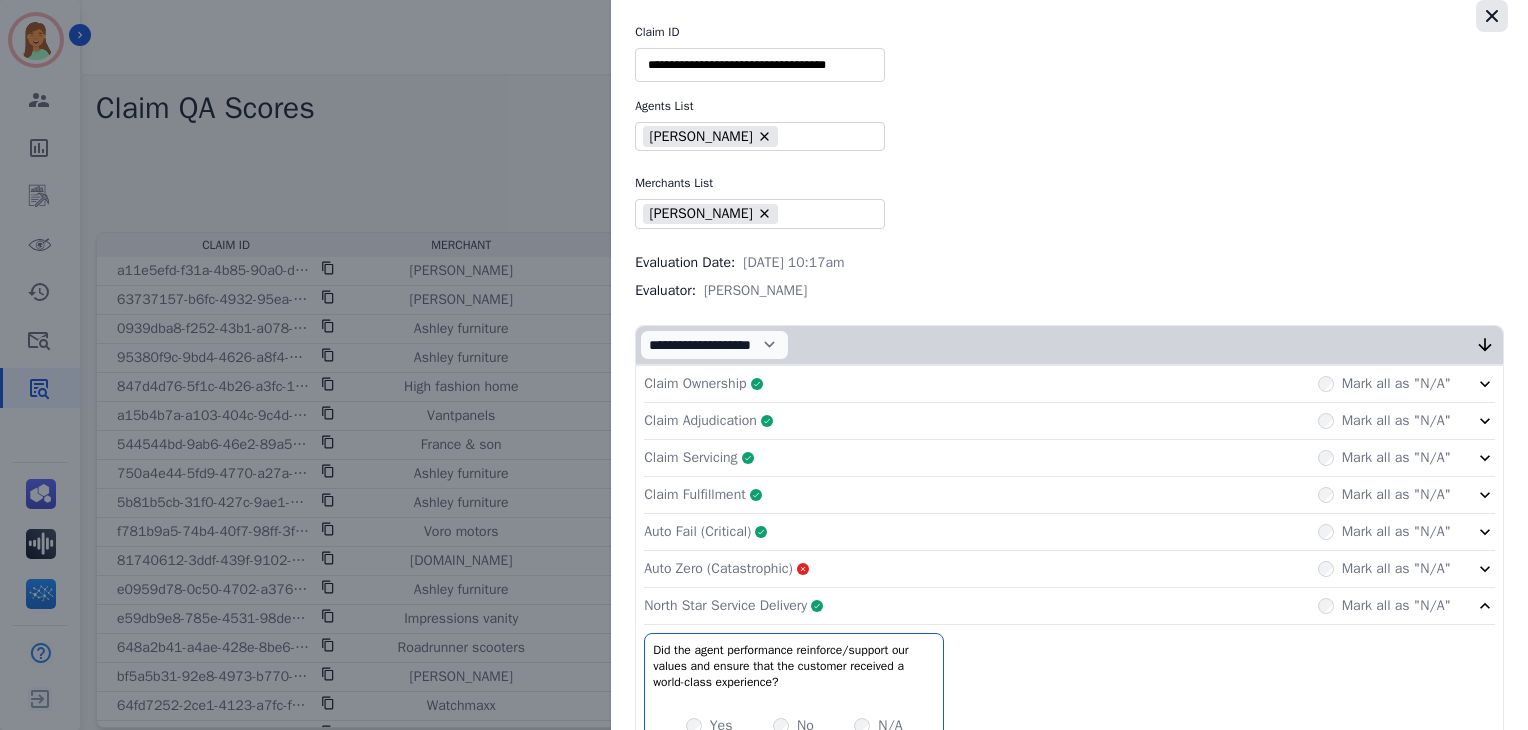 click at bounding box center (1492, 16) 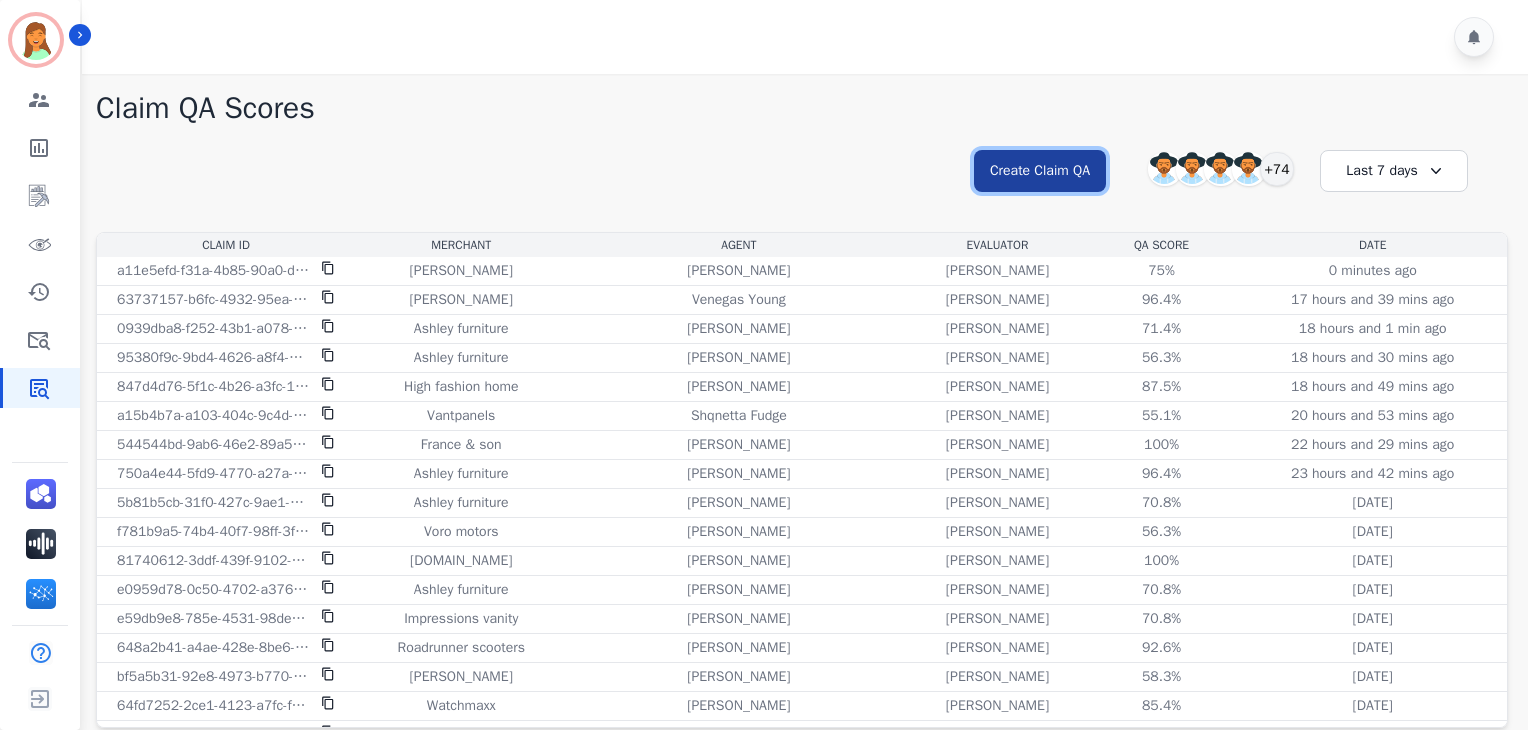 click on "Create Claim QA" at bounding box center (1040, 171) 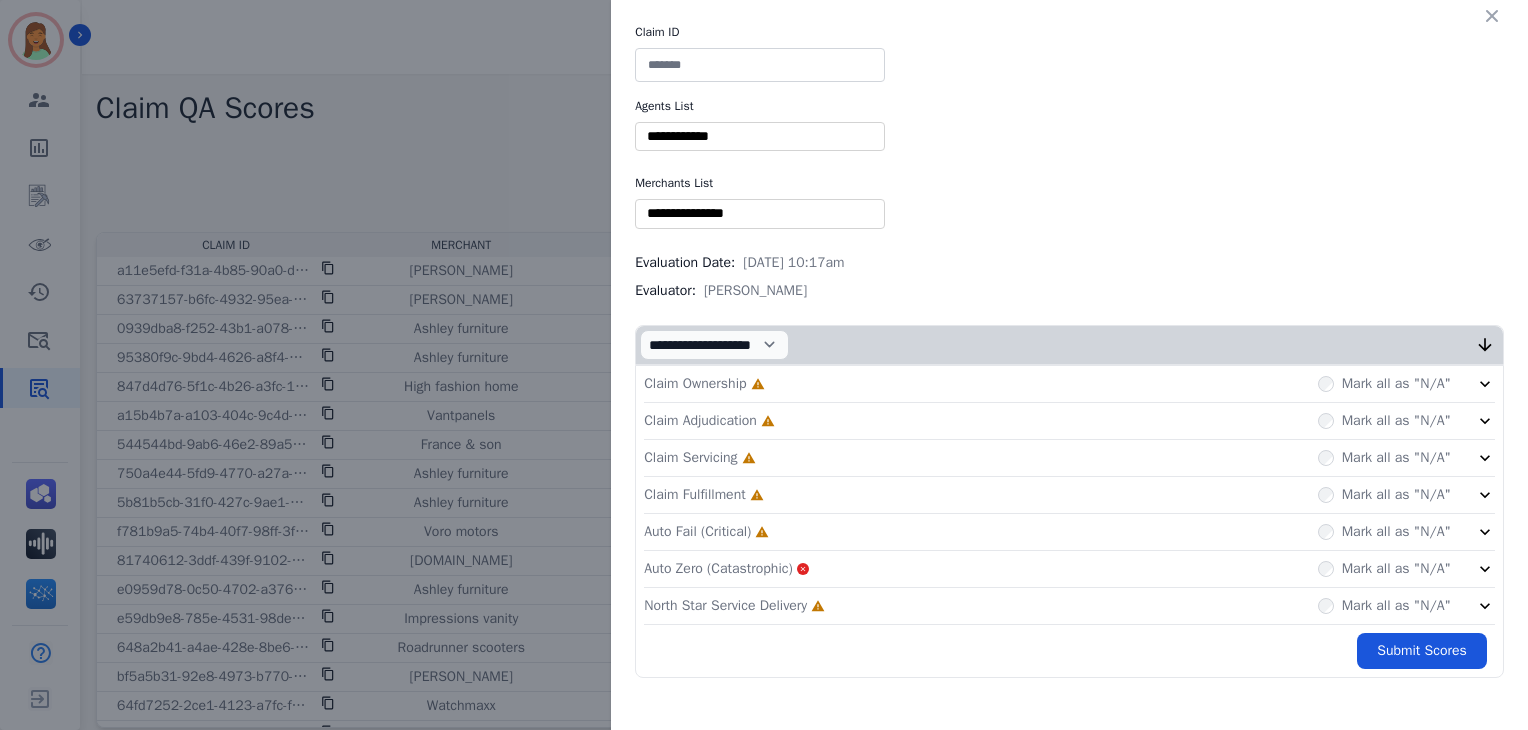 click at bounding box center (760, 65) 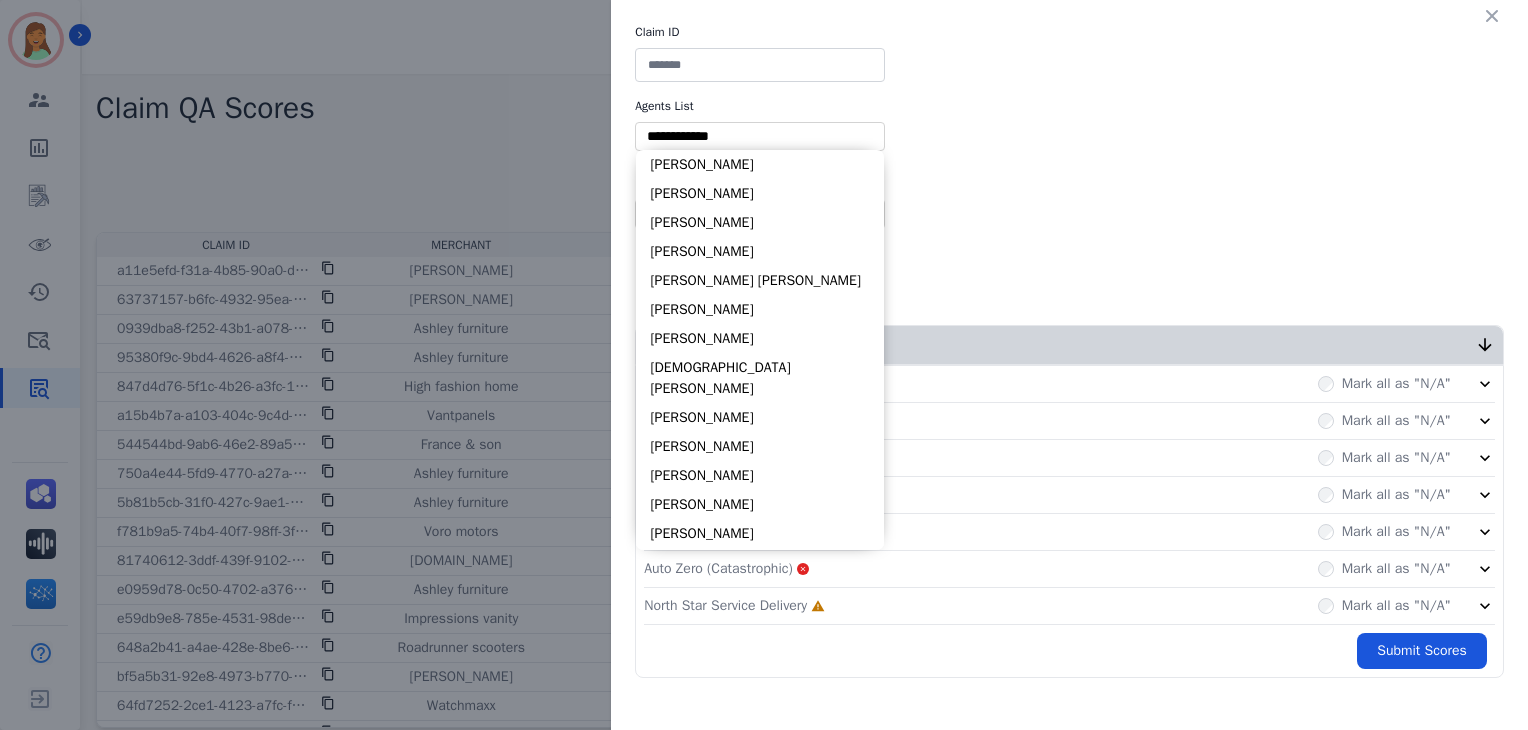 click at bounding box center (760, 136) 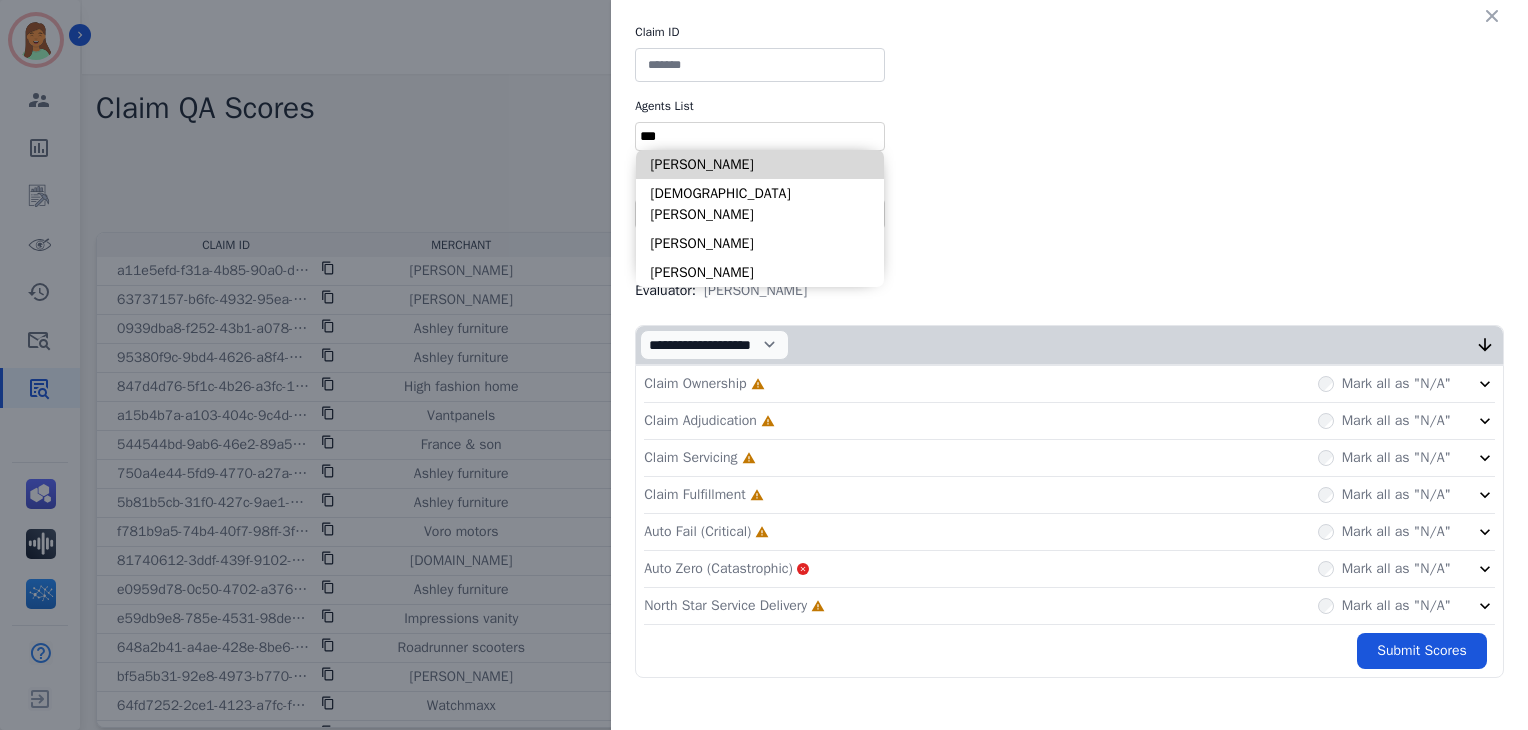 type on "***" 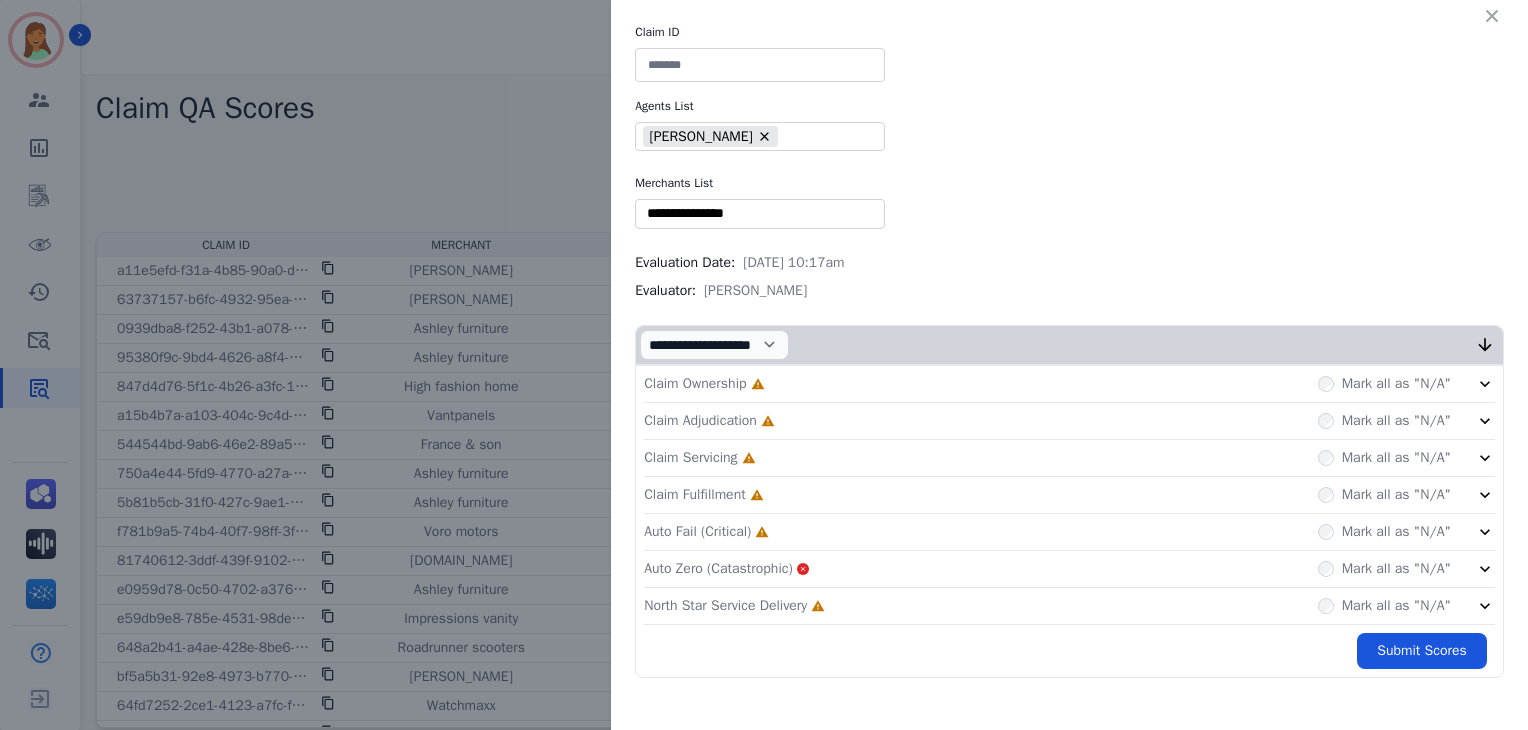 click at bounding box center [760, 65] 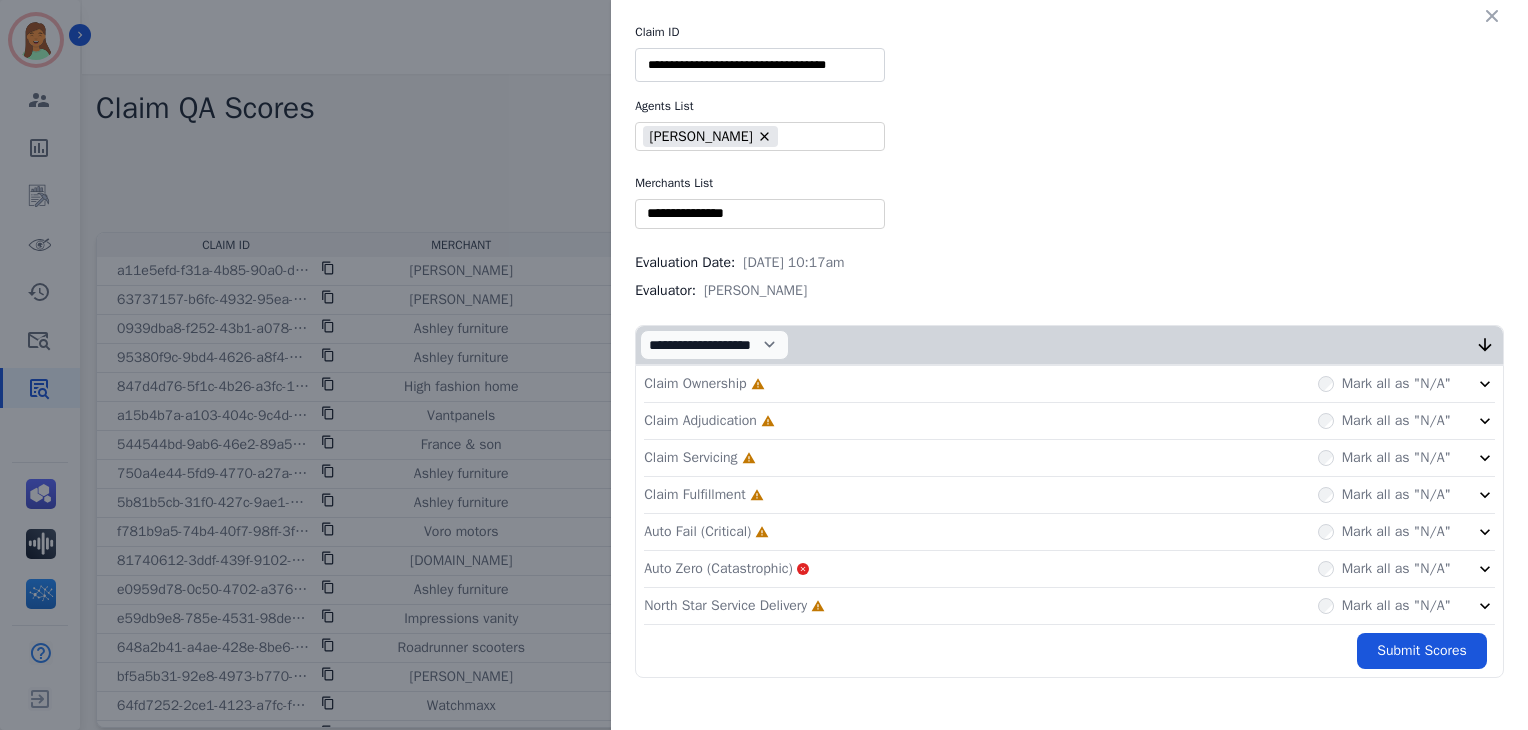 type on "**********" 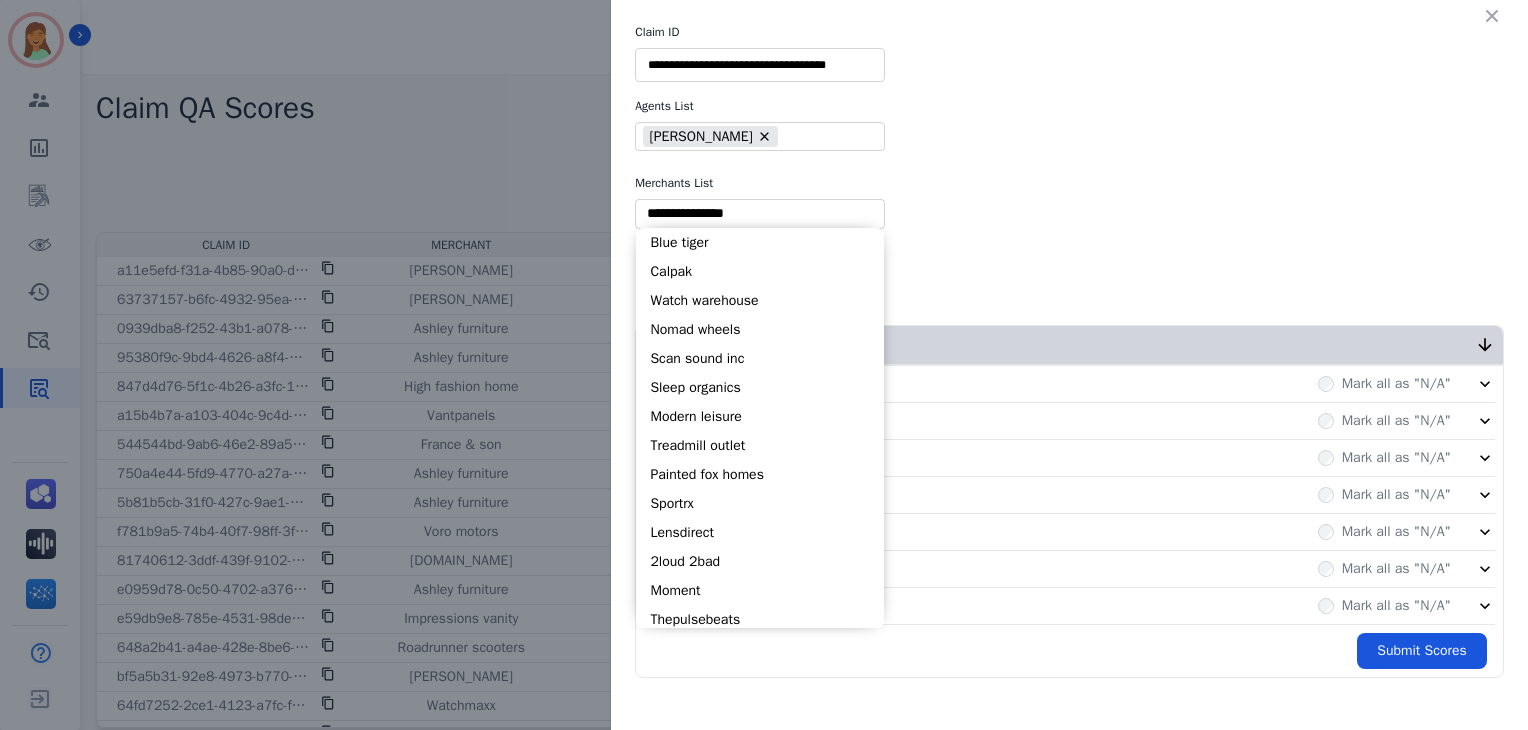 click at bounding box center [760, 213] 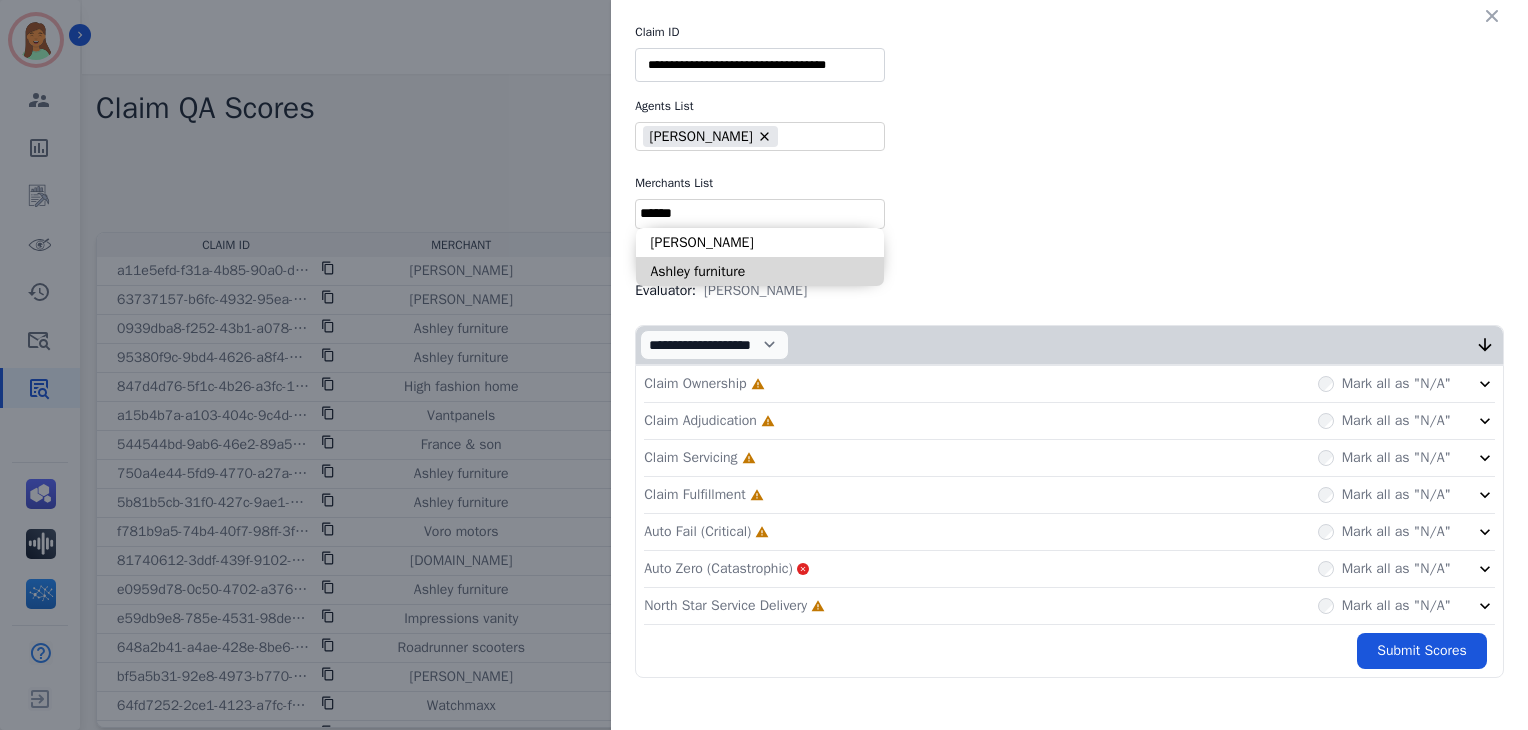 type on "******" 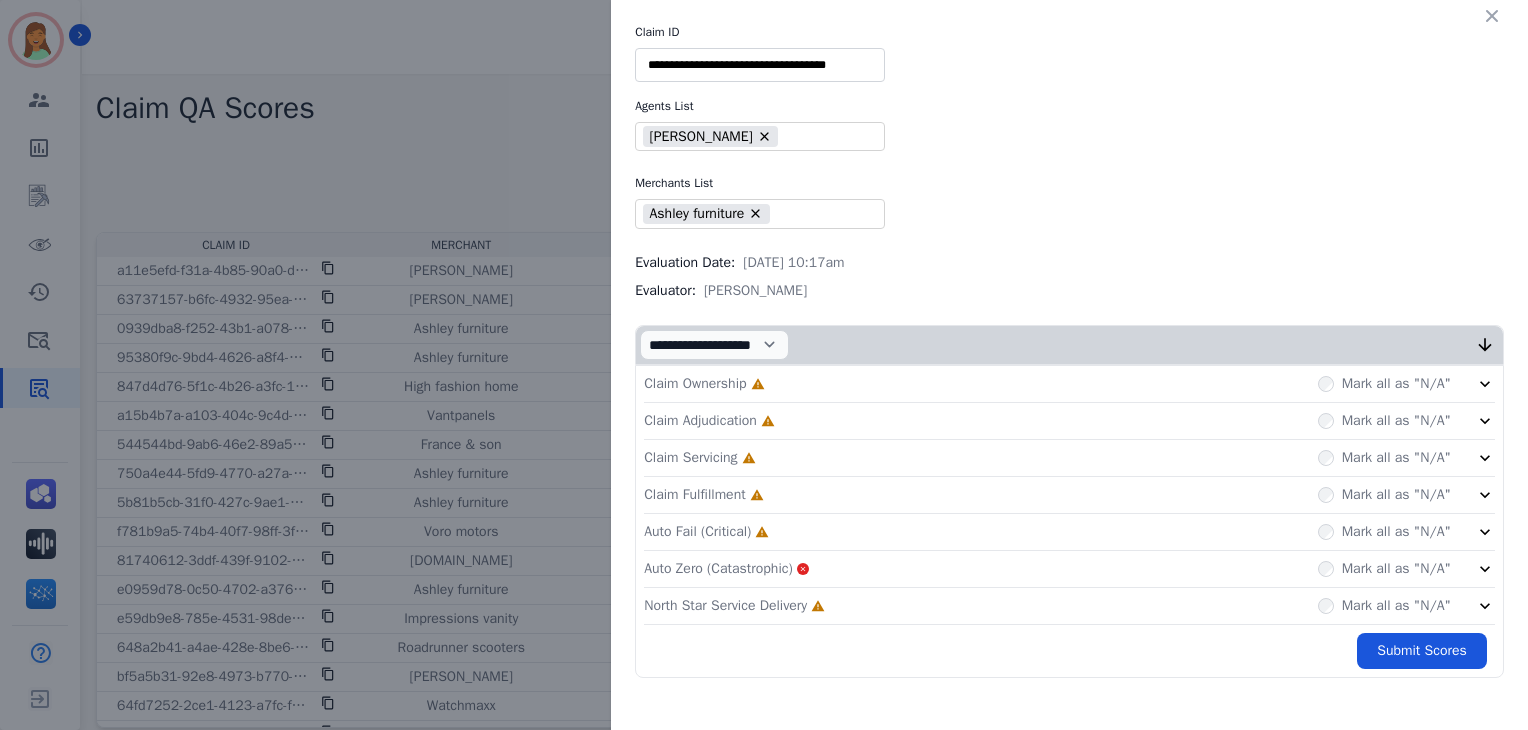 click on "North Star Service Delivery     Incomplete         Mark all as "N/A"" 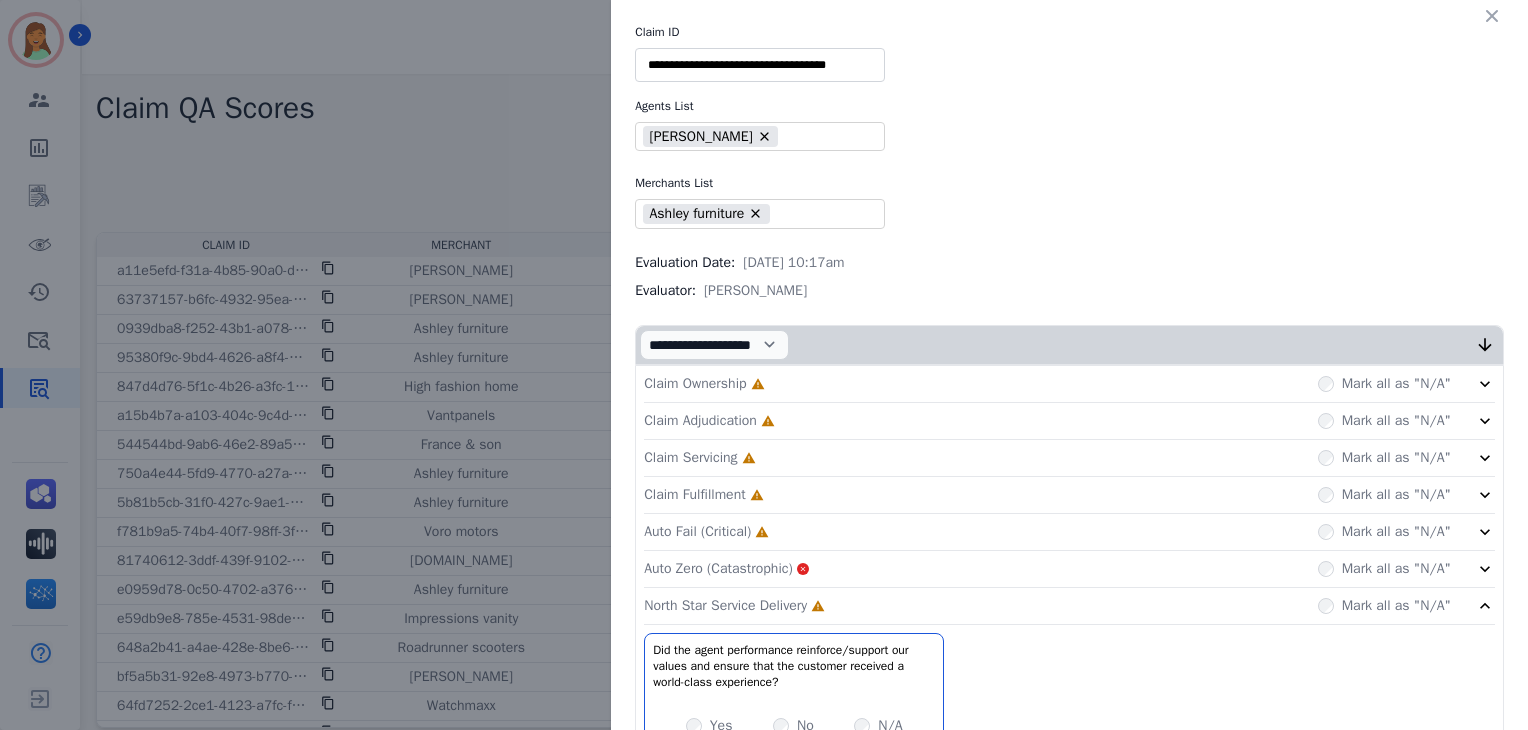 click on "Auto Fail (Critical)     Incomplete         Mark all as "N/A"" 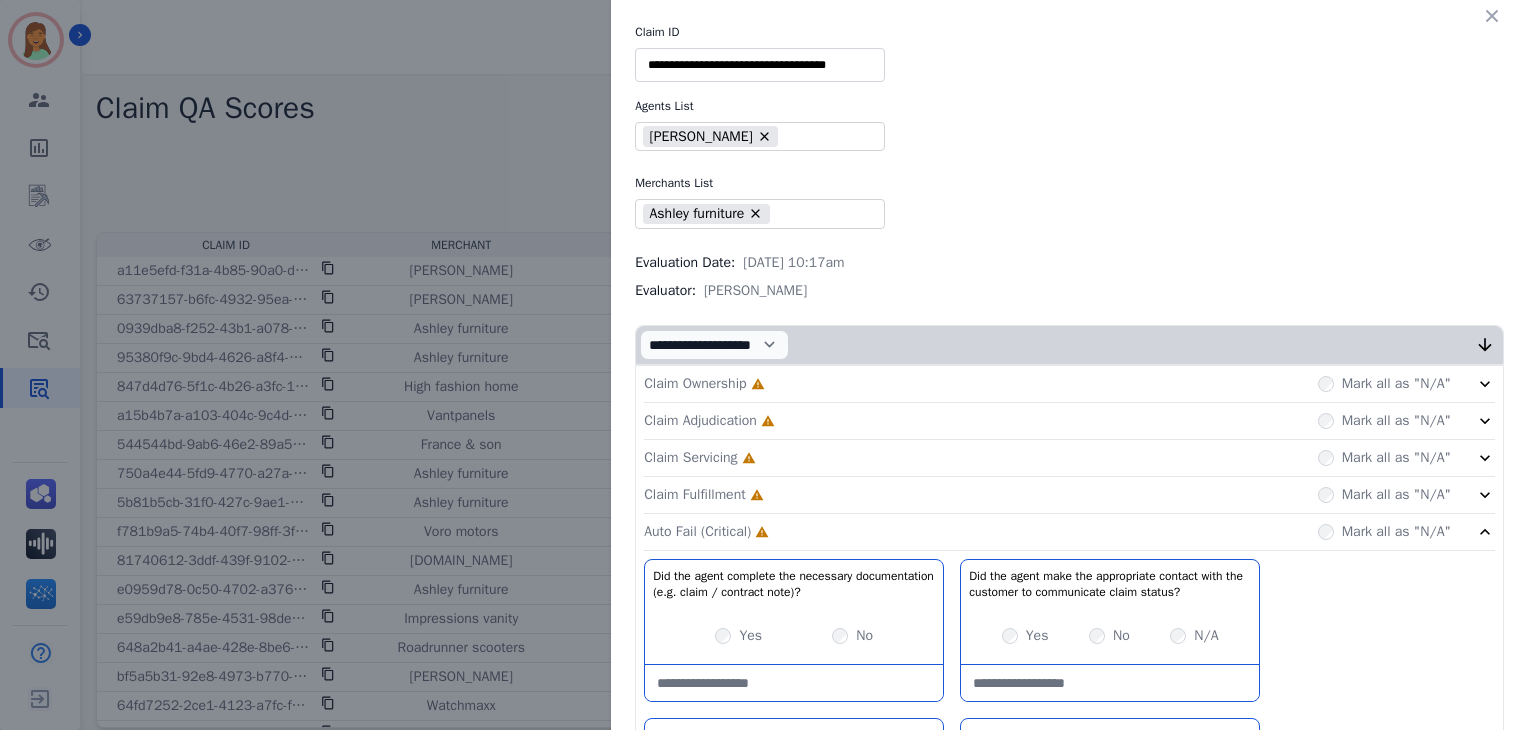 click on "Claim Fulfillment     Incomplete         Mark all as "N/A"" 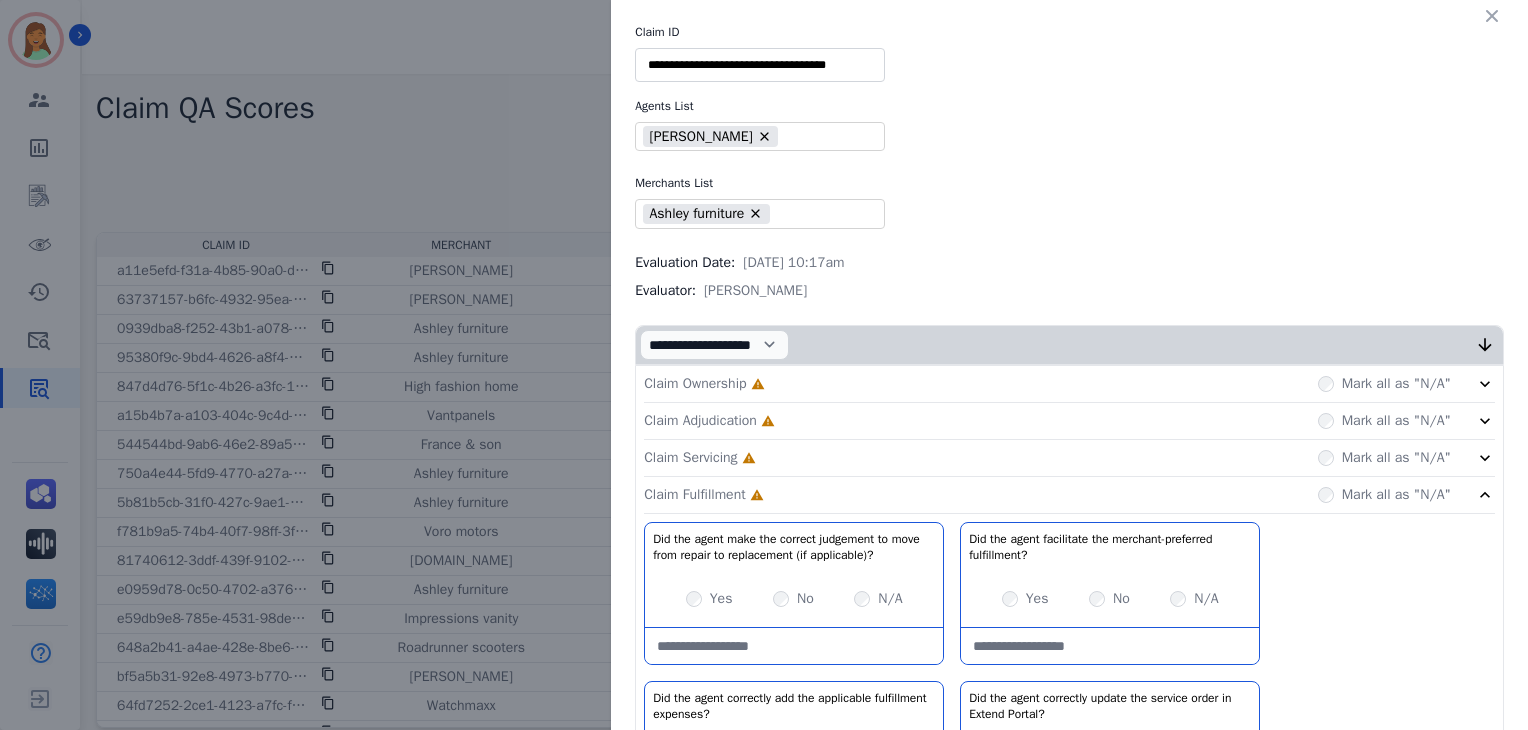 click on "Claim Servicing     Incomplete         Mark all as "N/A"" 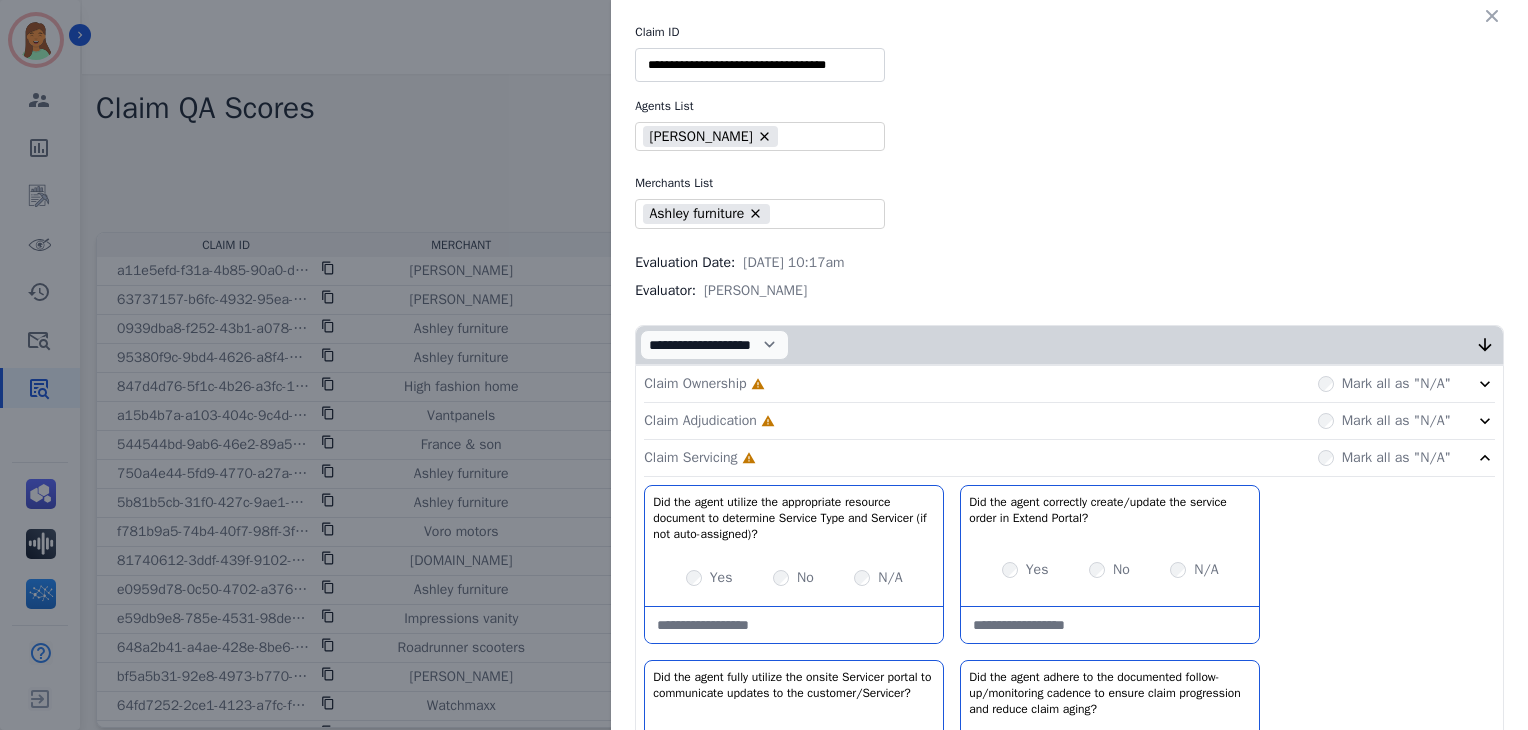 click on "Claim Ownership     Incomplete         Mark all as "N/A"" at bounding box center (1069, 384) 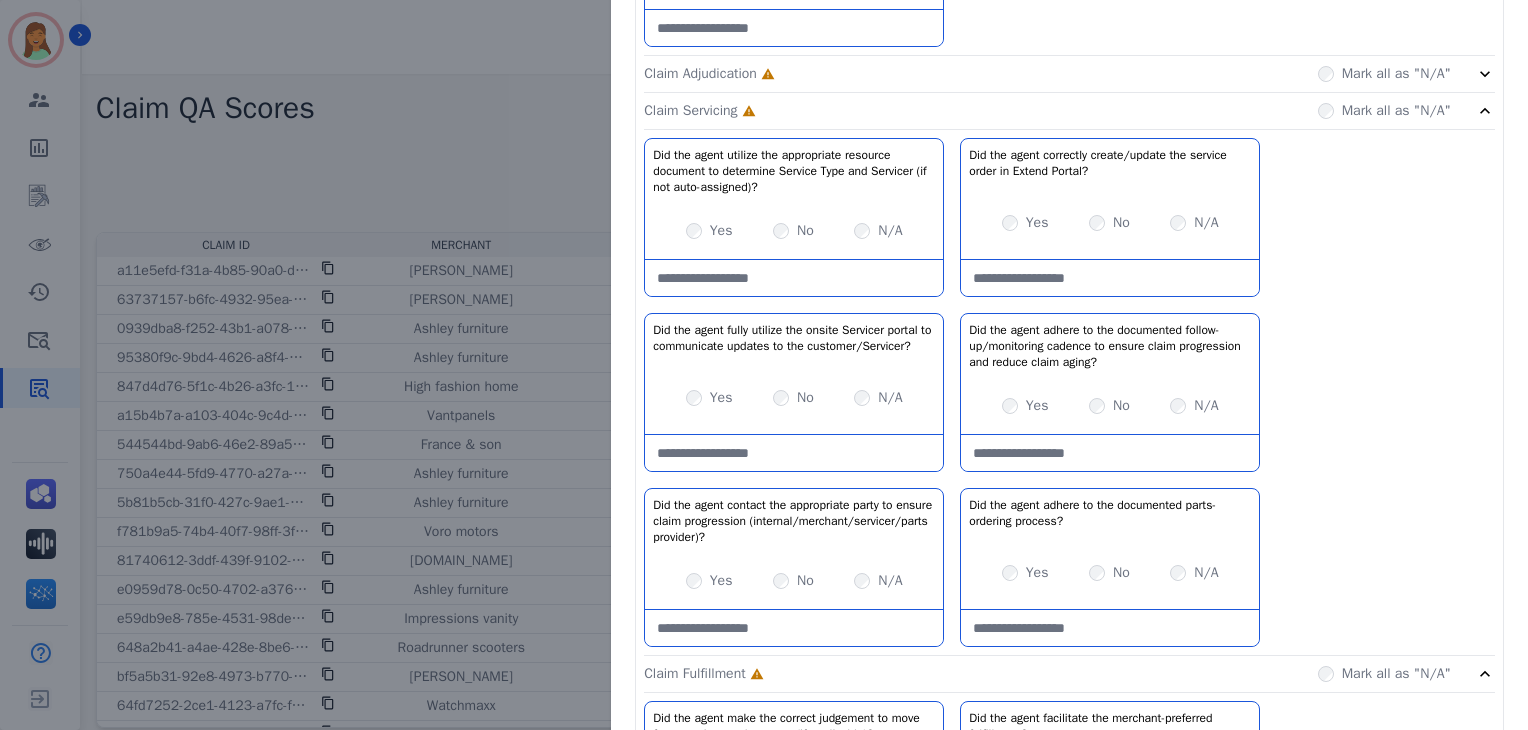 scroll, scrollTop: 533, scrollLeft: 0, axis: vertical 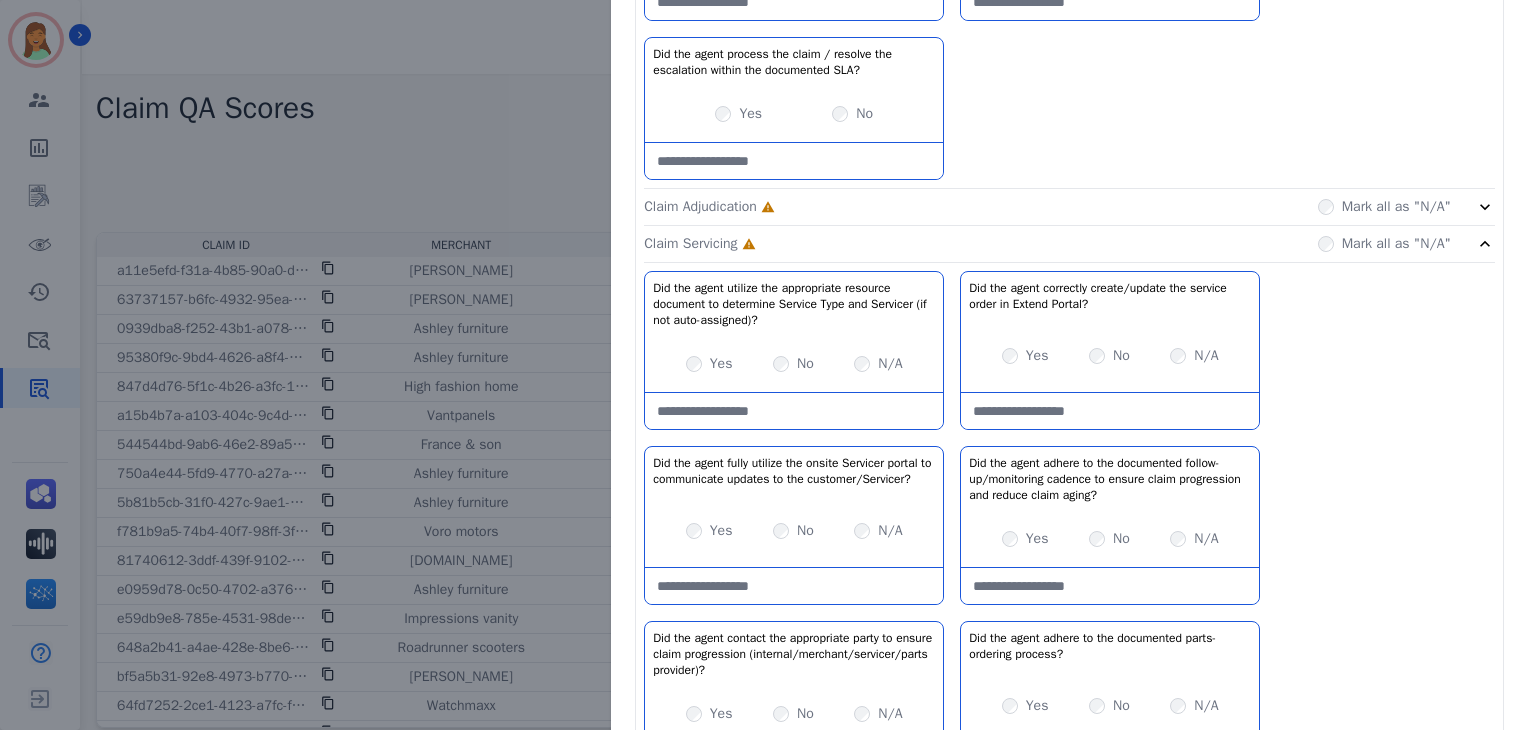 click on "Claim Adjudication     Incomplete         Mark all as "N/A"" 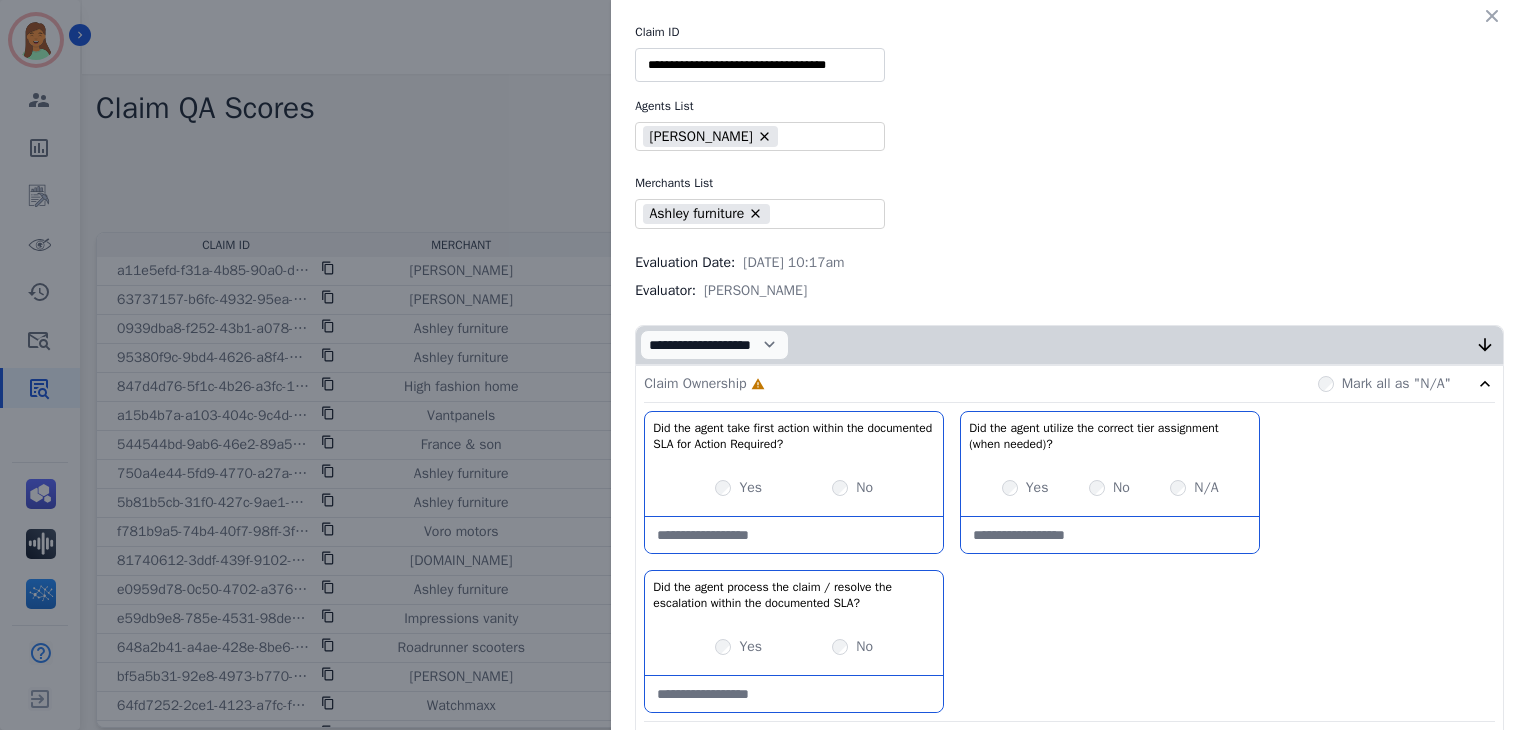 scroll, scrollTop: 266, scrollLeft: 0, axis: vertical 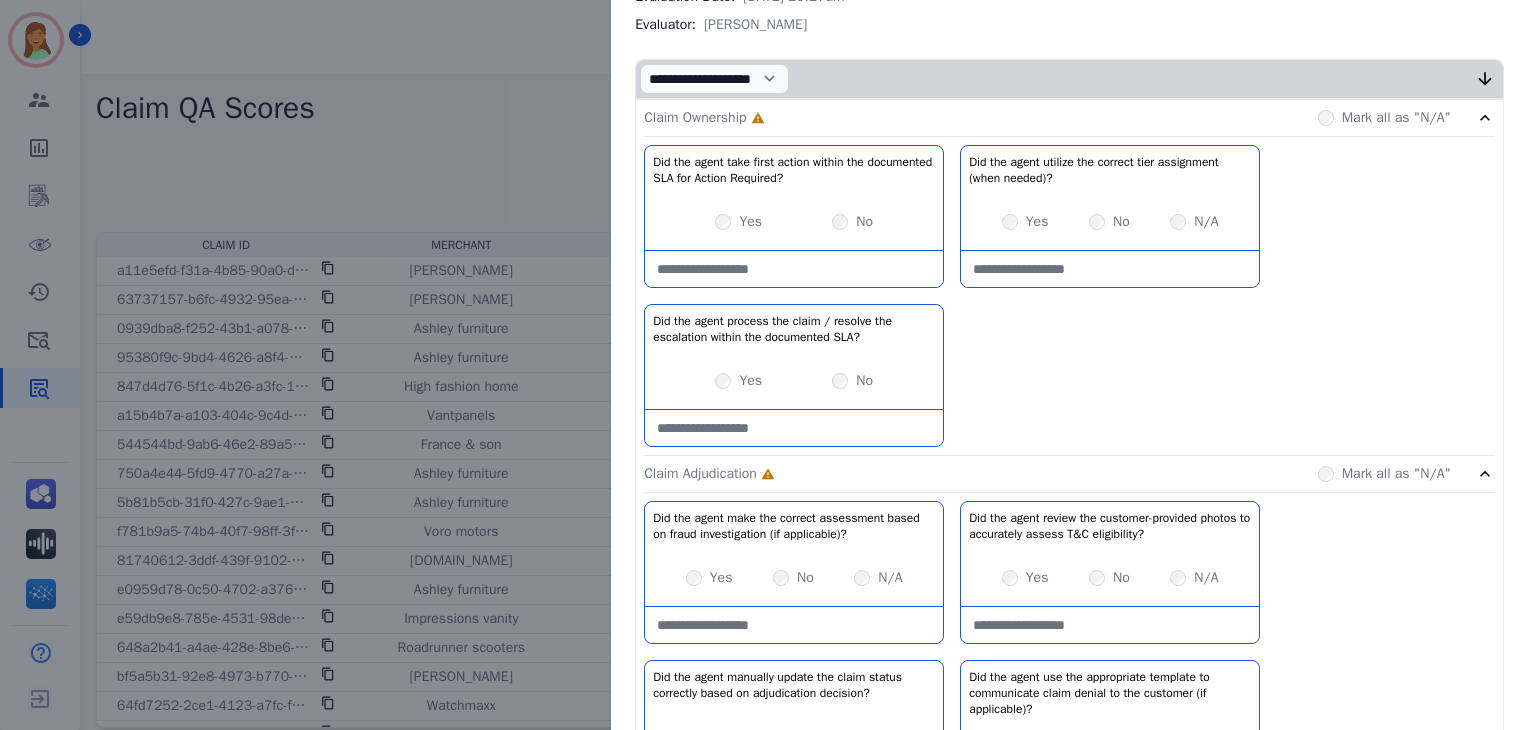 click on "Yes" at bounding box center [738, 381] 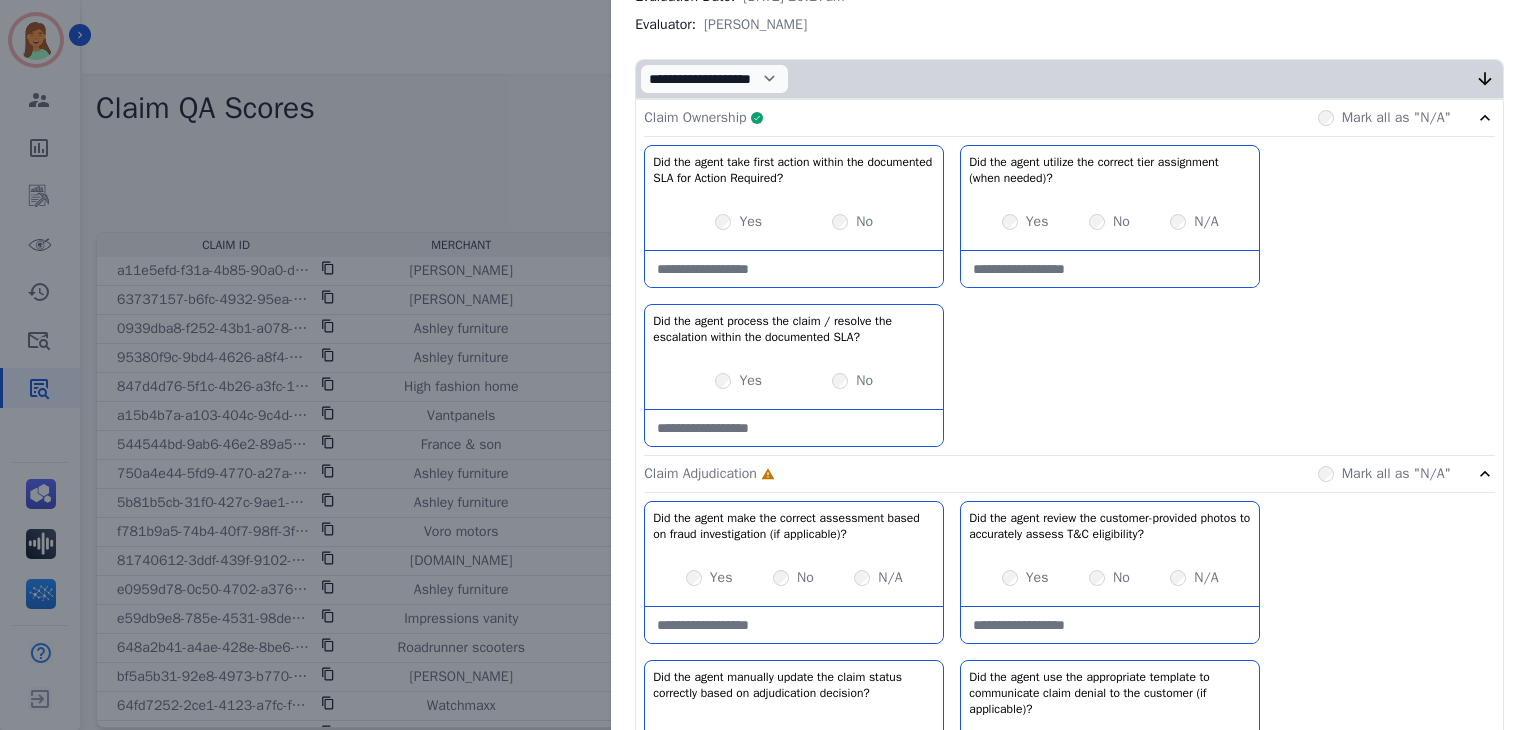 click on "Claim Ownership     Complete         Mark all as "N/A"" at bounding box center (1069, 118) 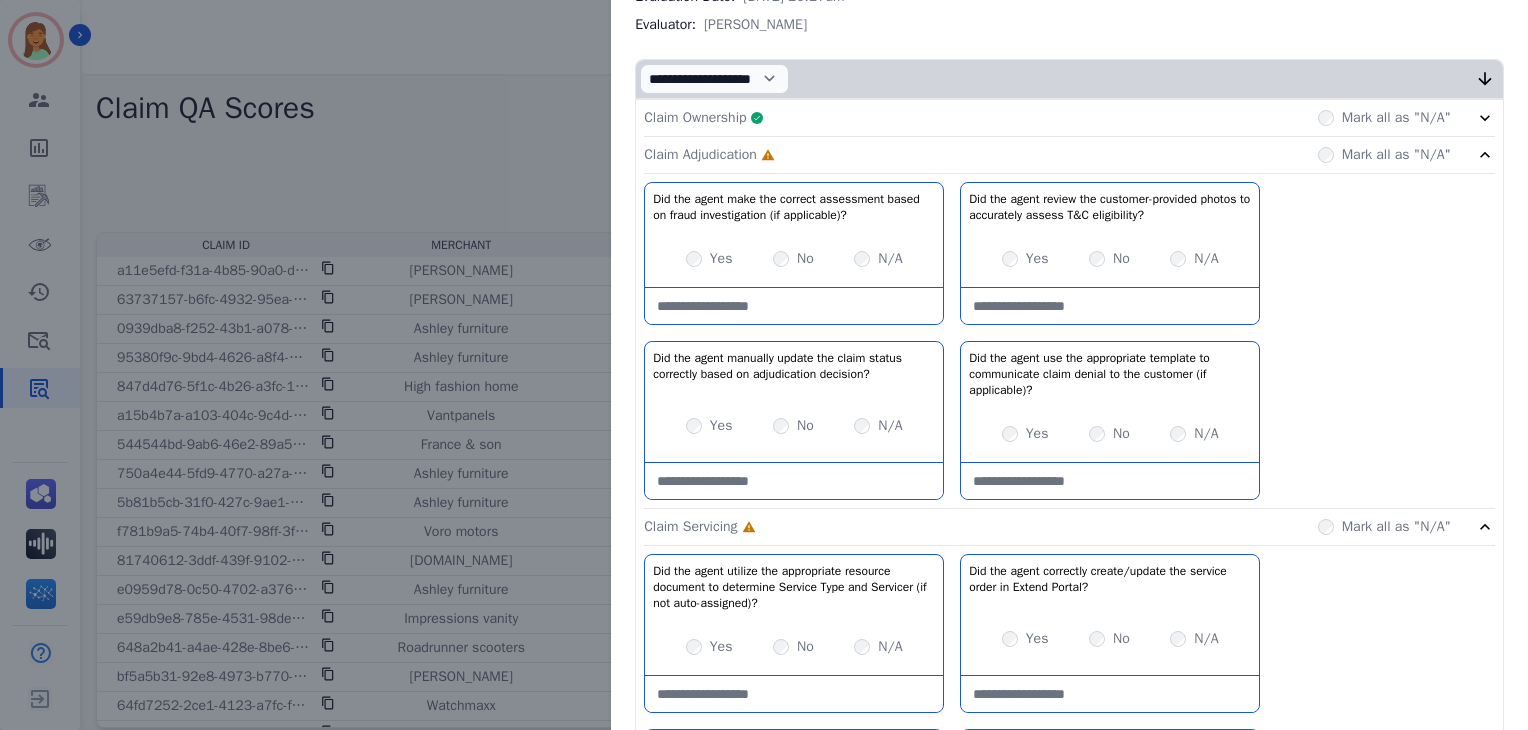 click on "Yes     No     N/A" at bounding box center [794, 426] 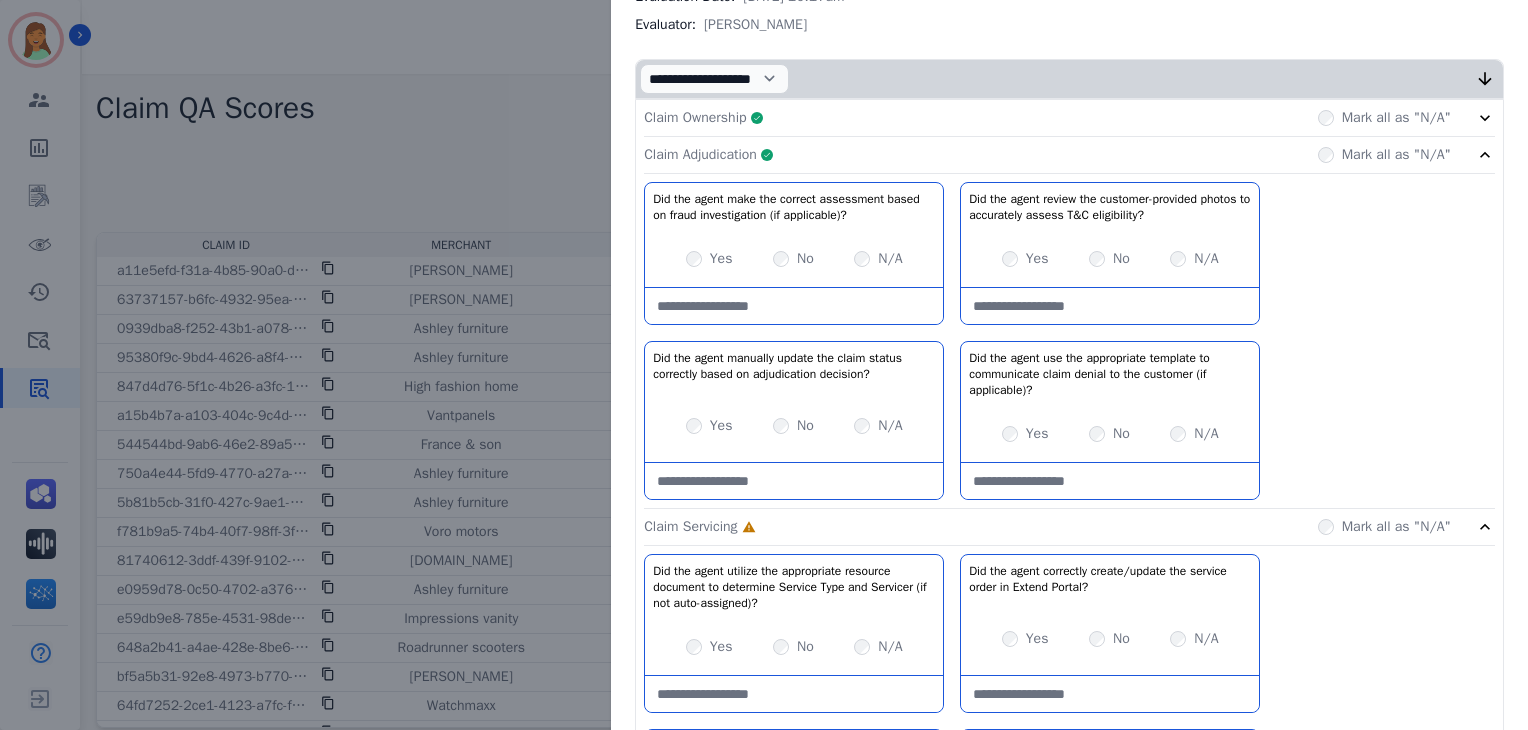 click on "Claim Adjudication     Complete         Mark all as "N/A"" 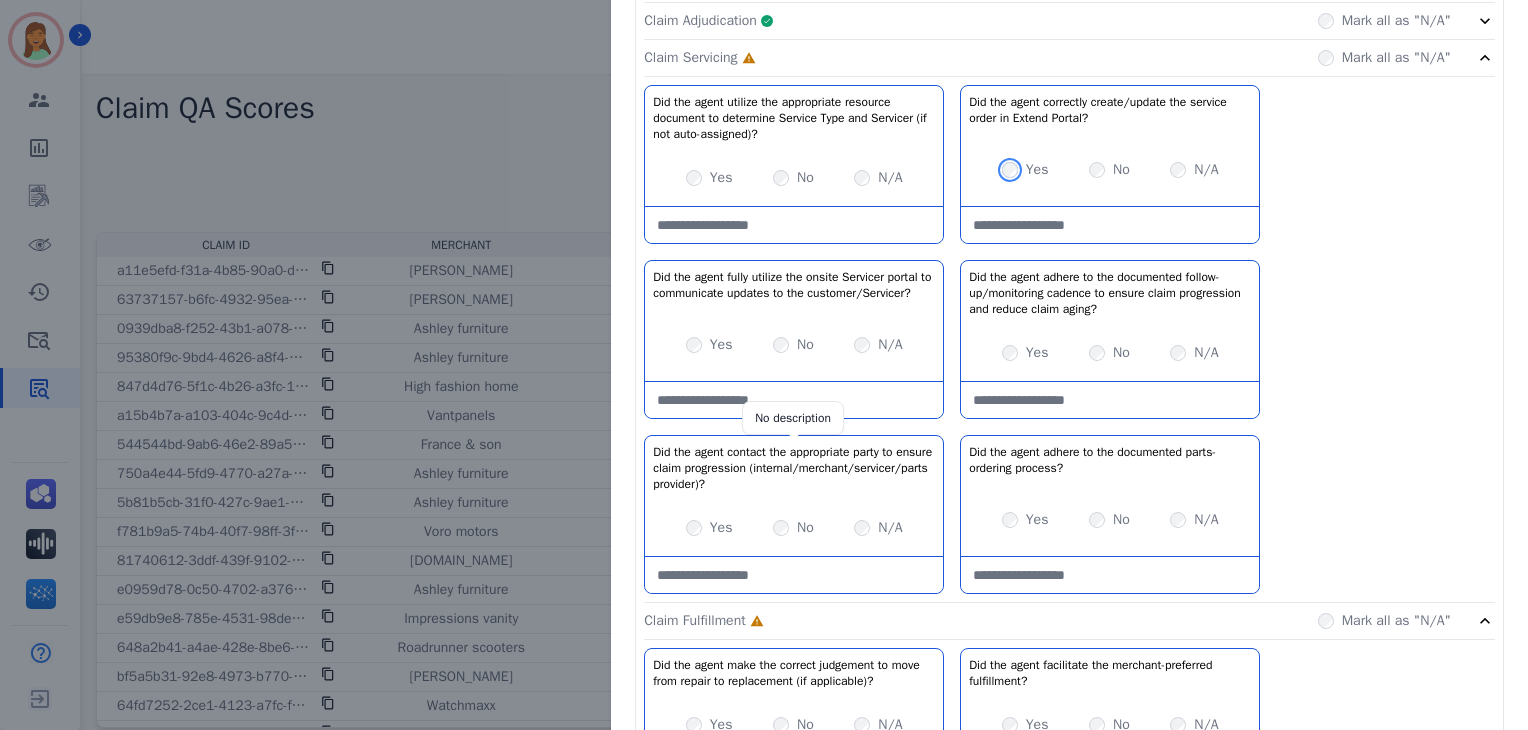 scroll, scrollTop: 533, scrollLeft: 0, axis: vertical 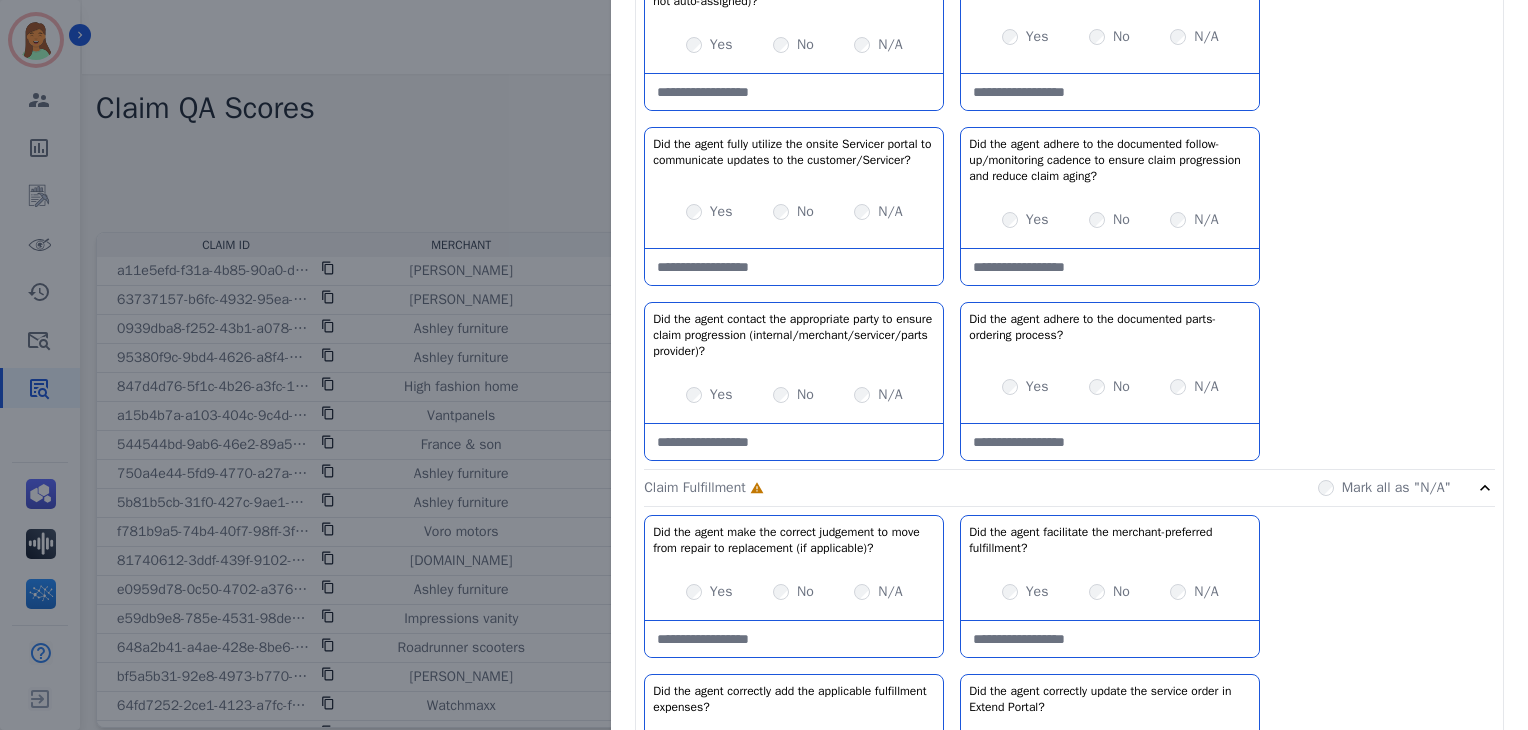 click at bounding box center (1110, 267) 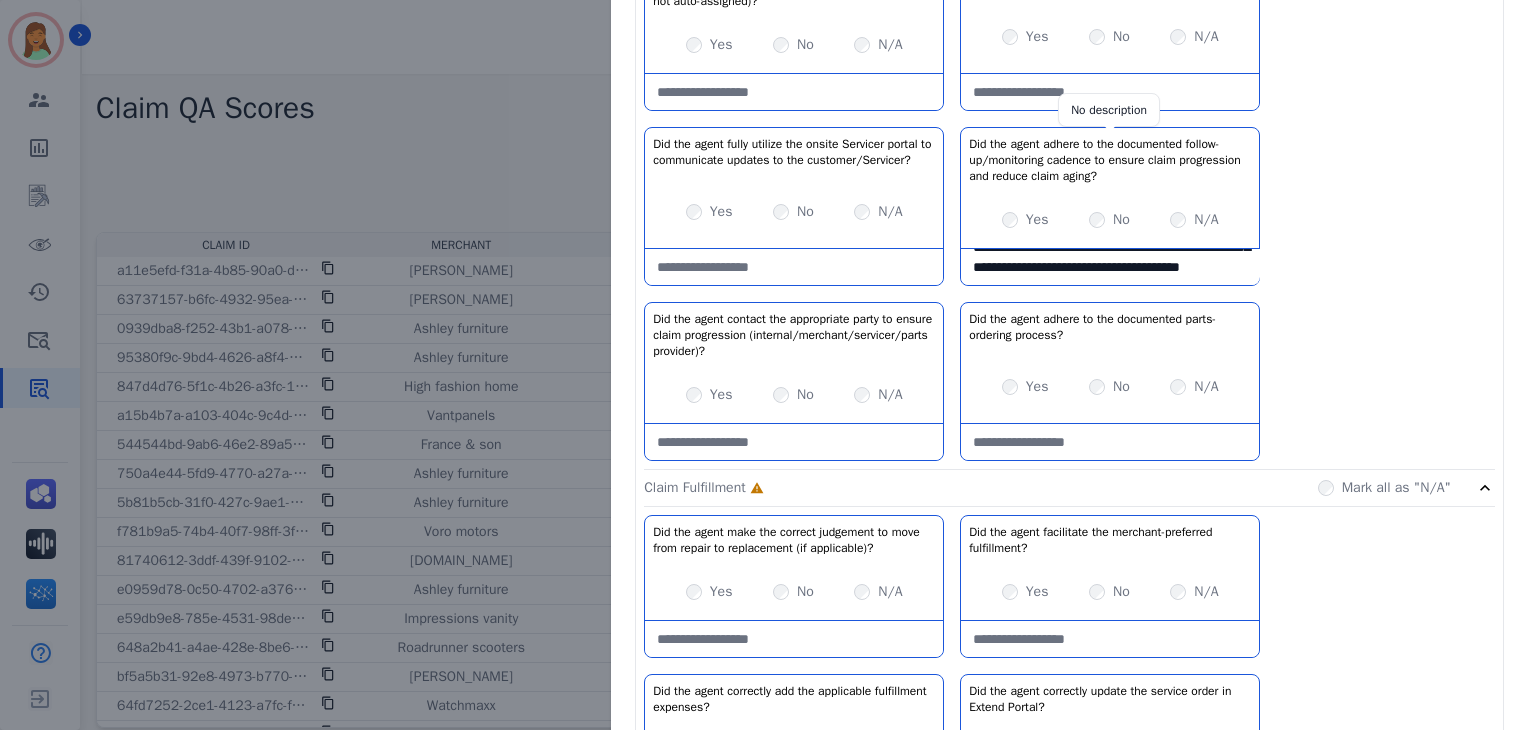 scroll, scrollTop: 91, scrollLeft: 0, axis: vertical 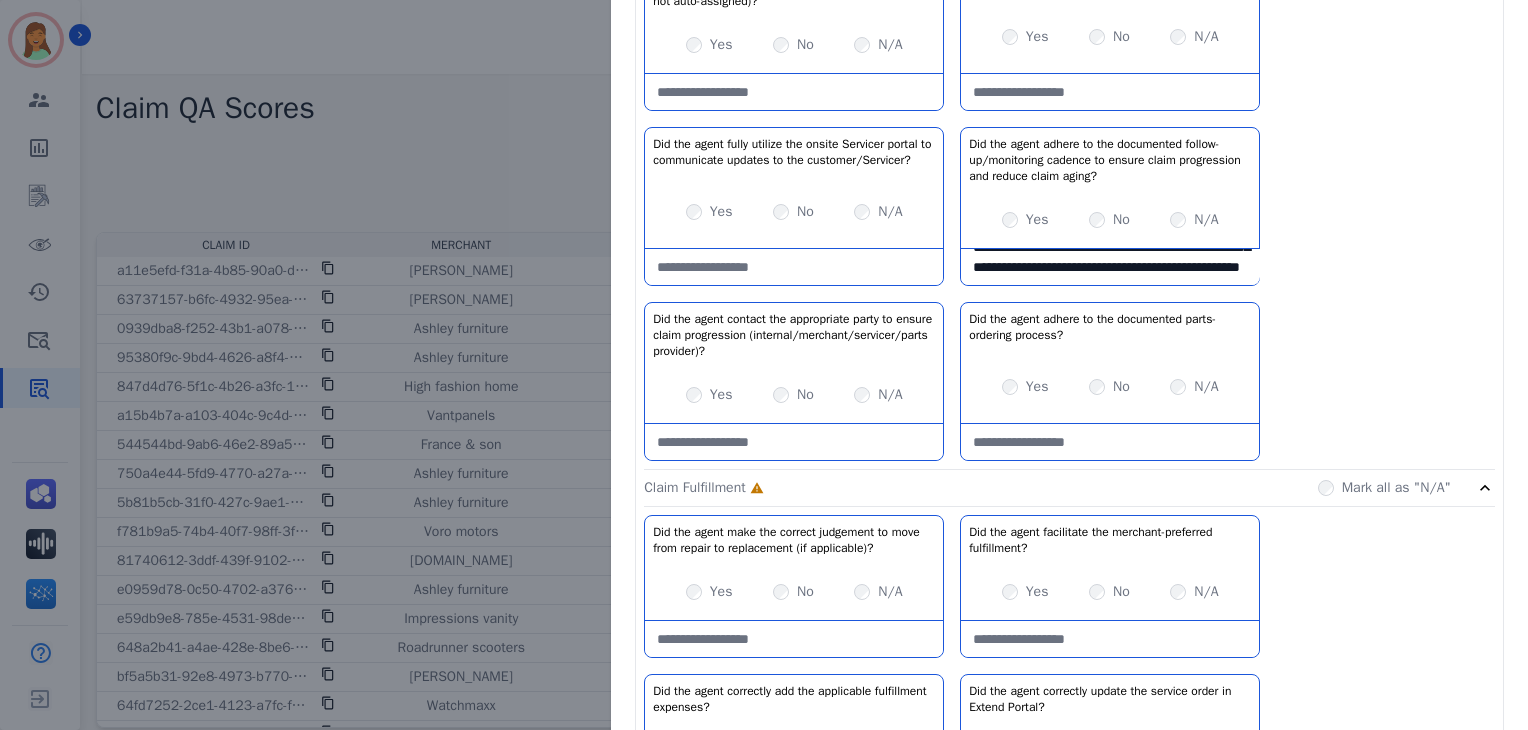 type on "**********" 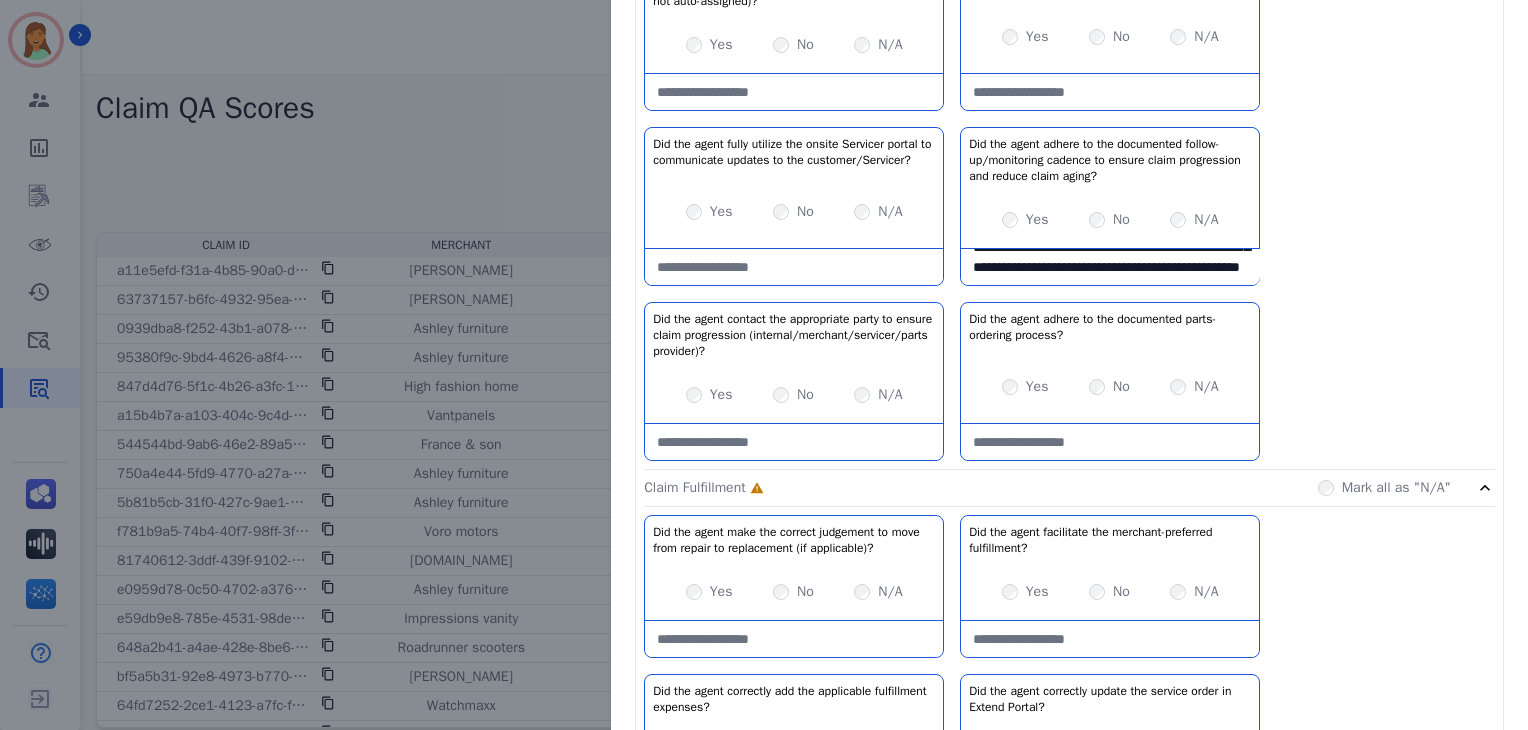 click on "N/A" at bounding box center [890, 395] 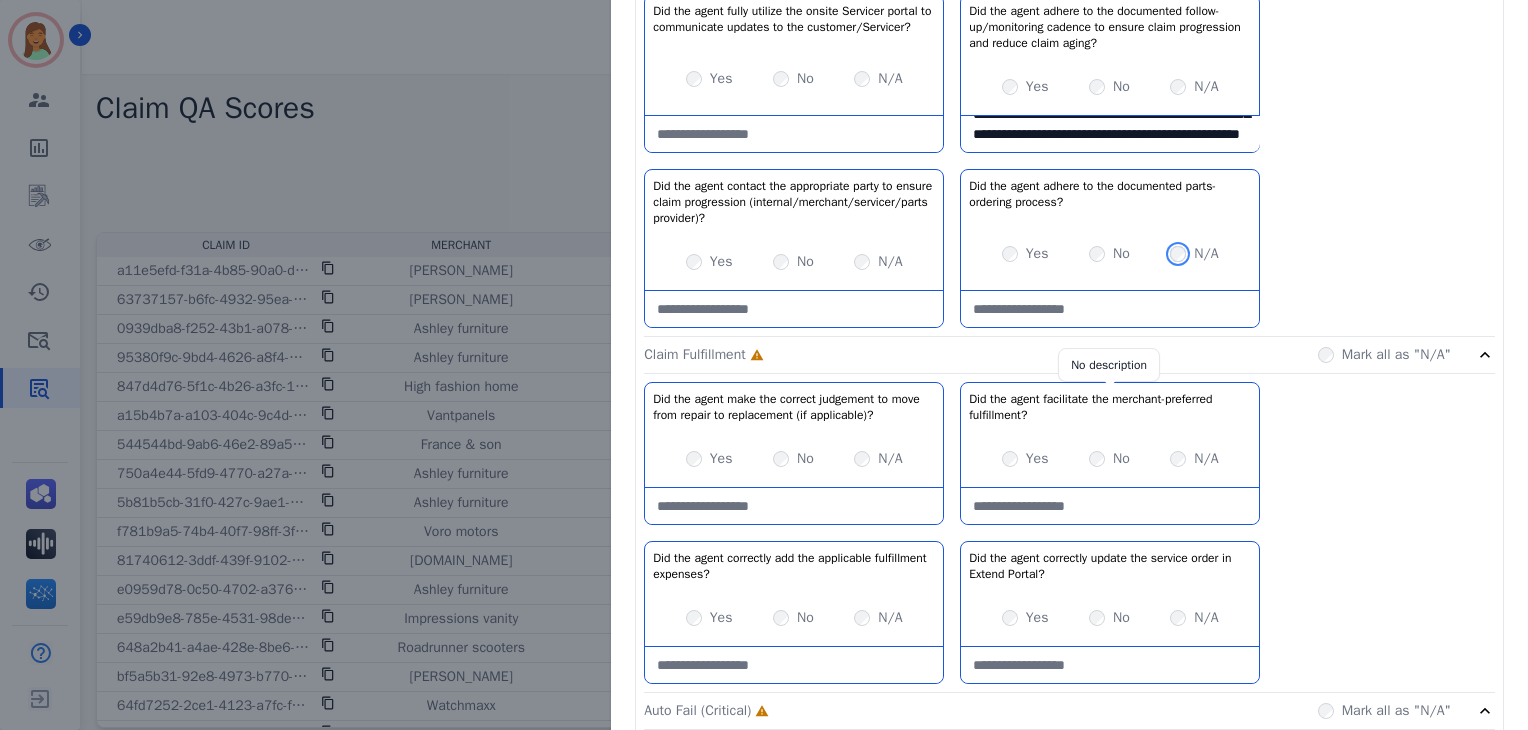 scroll, scrollTop: 800, scrollLeft: 0, axis: vertical 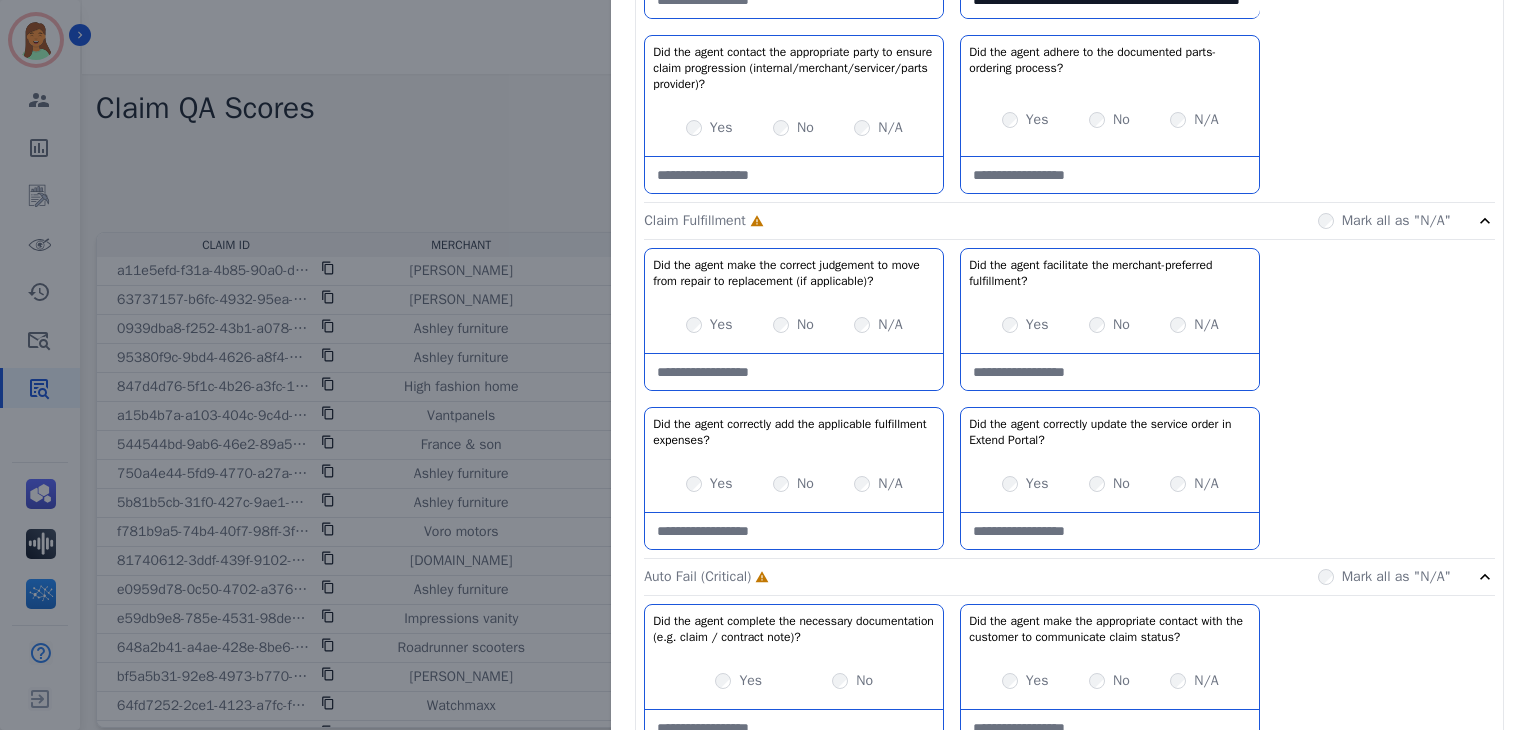 click on "Mark all as "N/A"" at bounding box center (1384, 221) 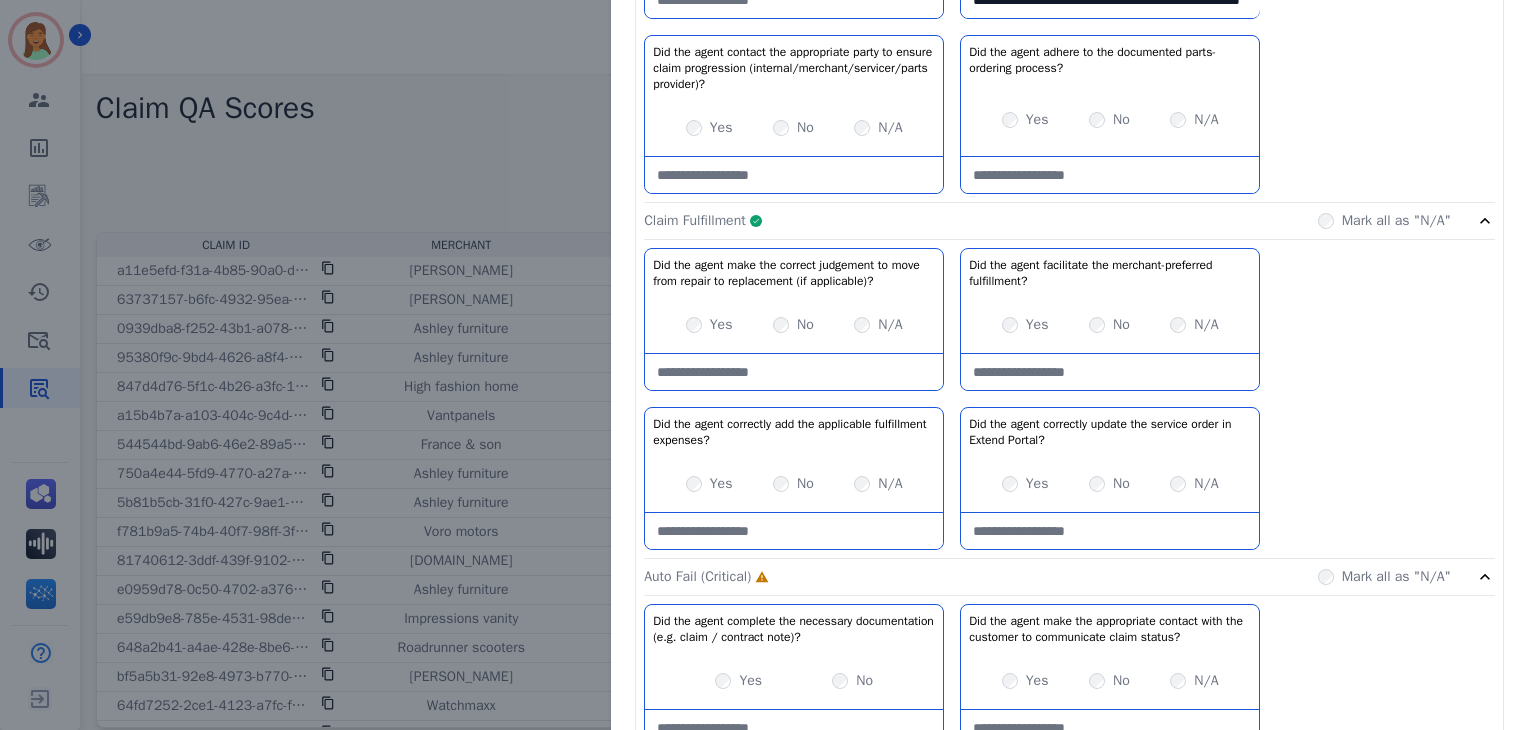 click on "Claim Fulfillment     Complete         Mark all as "N/A"" 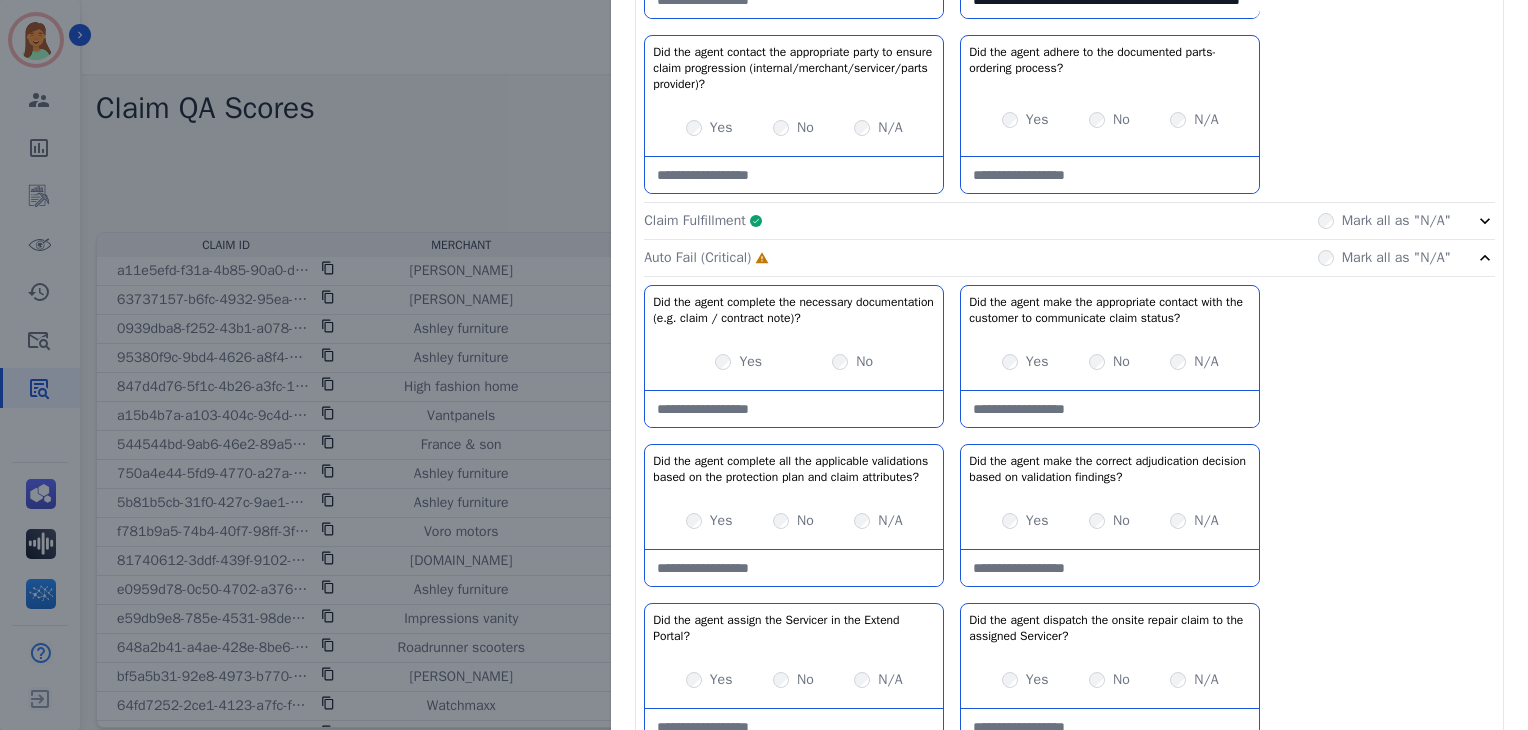 click on "Yes     No" at bounding box center [794, 362] 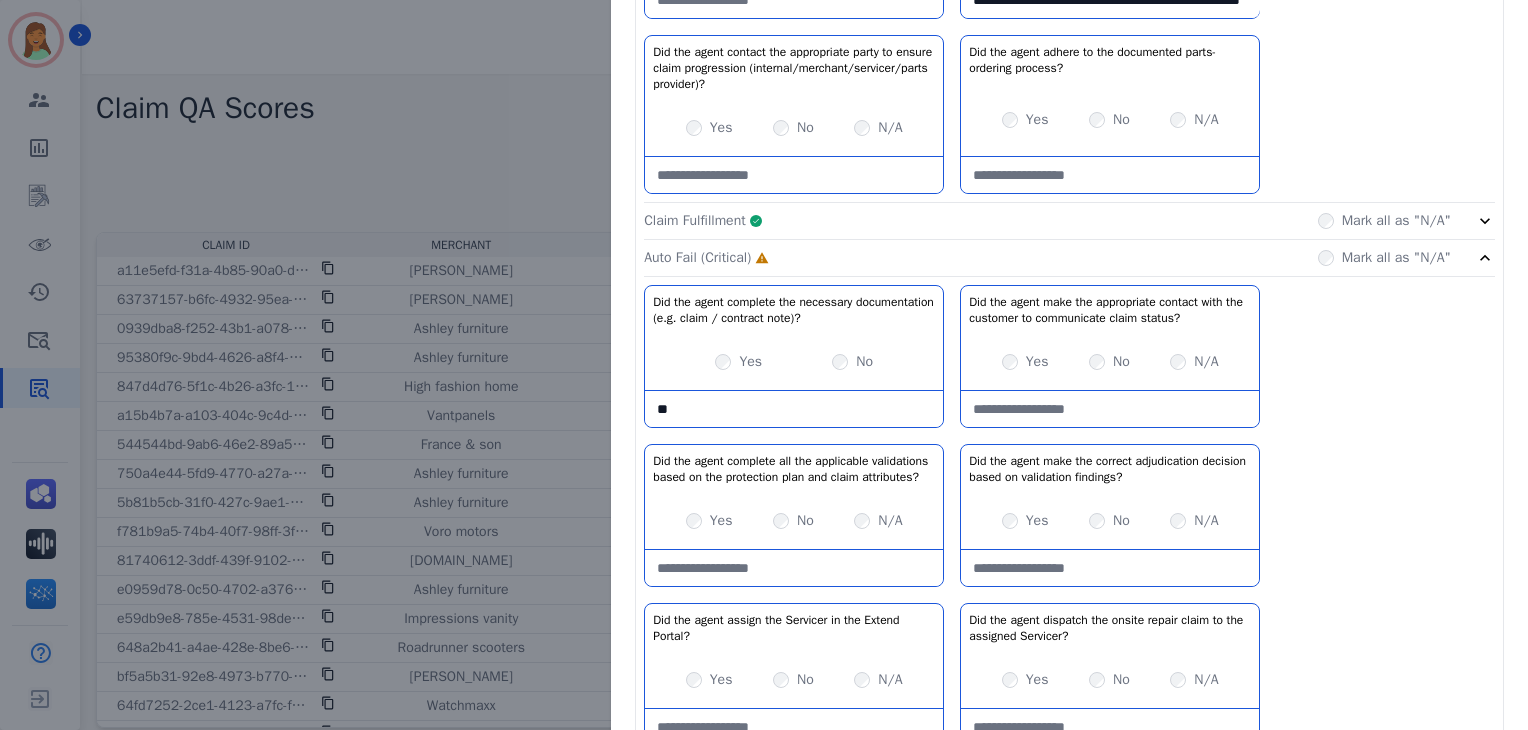 type on "*" 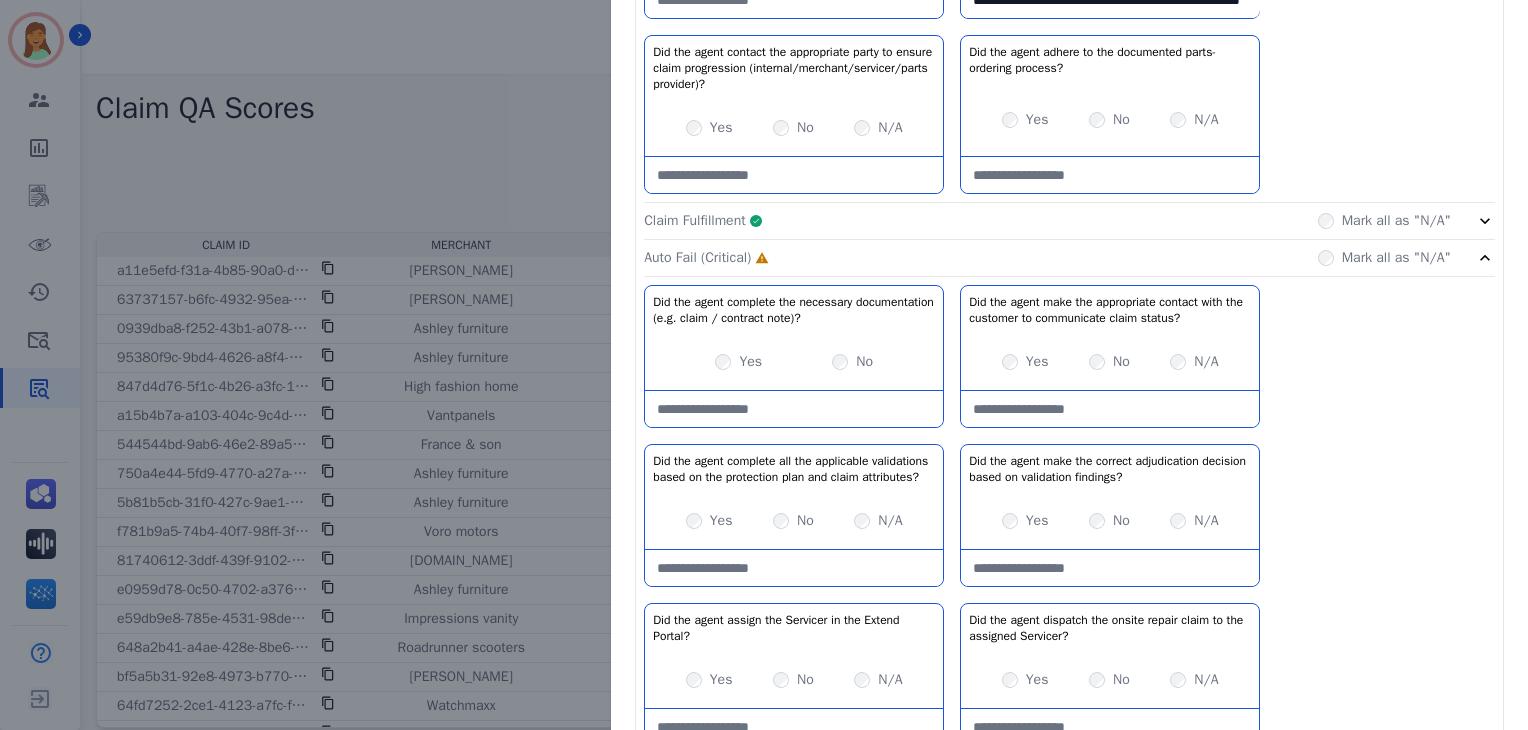 type on "*" 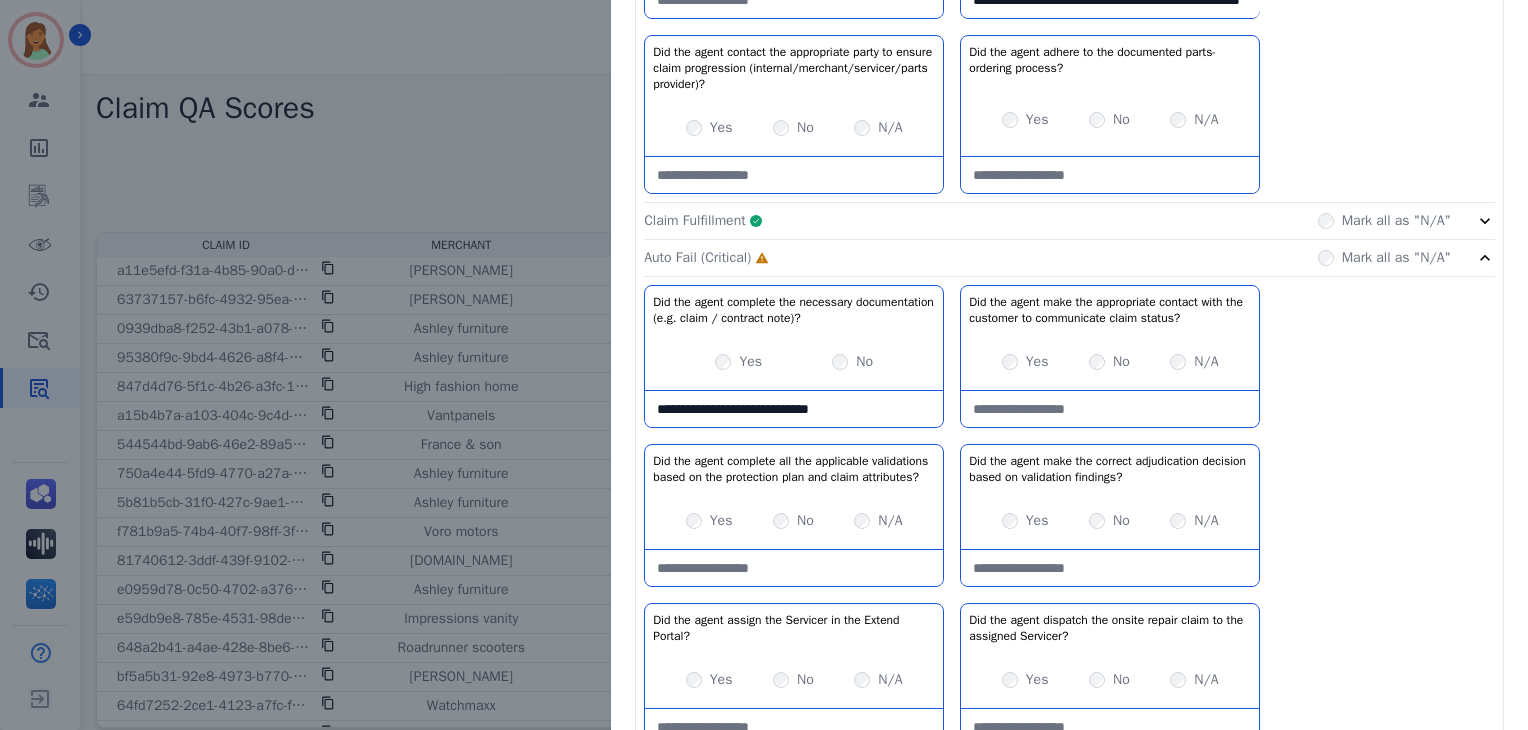 type on "**********" 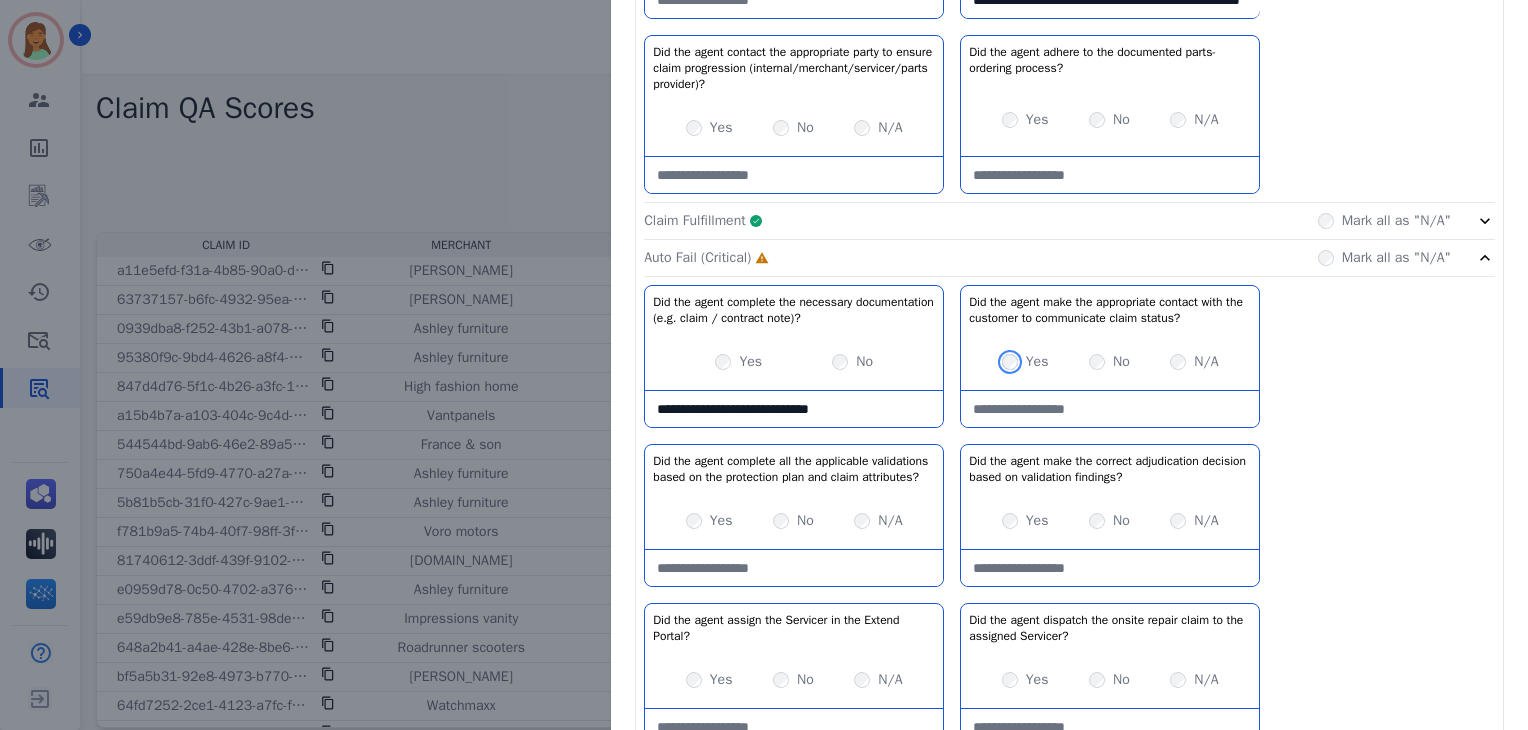 scroll, scrollTop: 933, scrollLeft: 0, axis: vertical 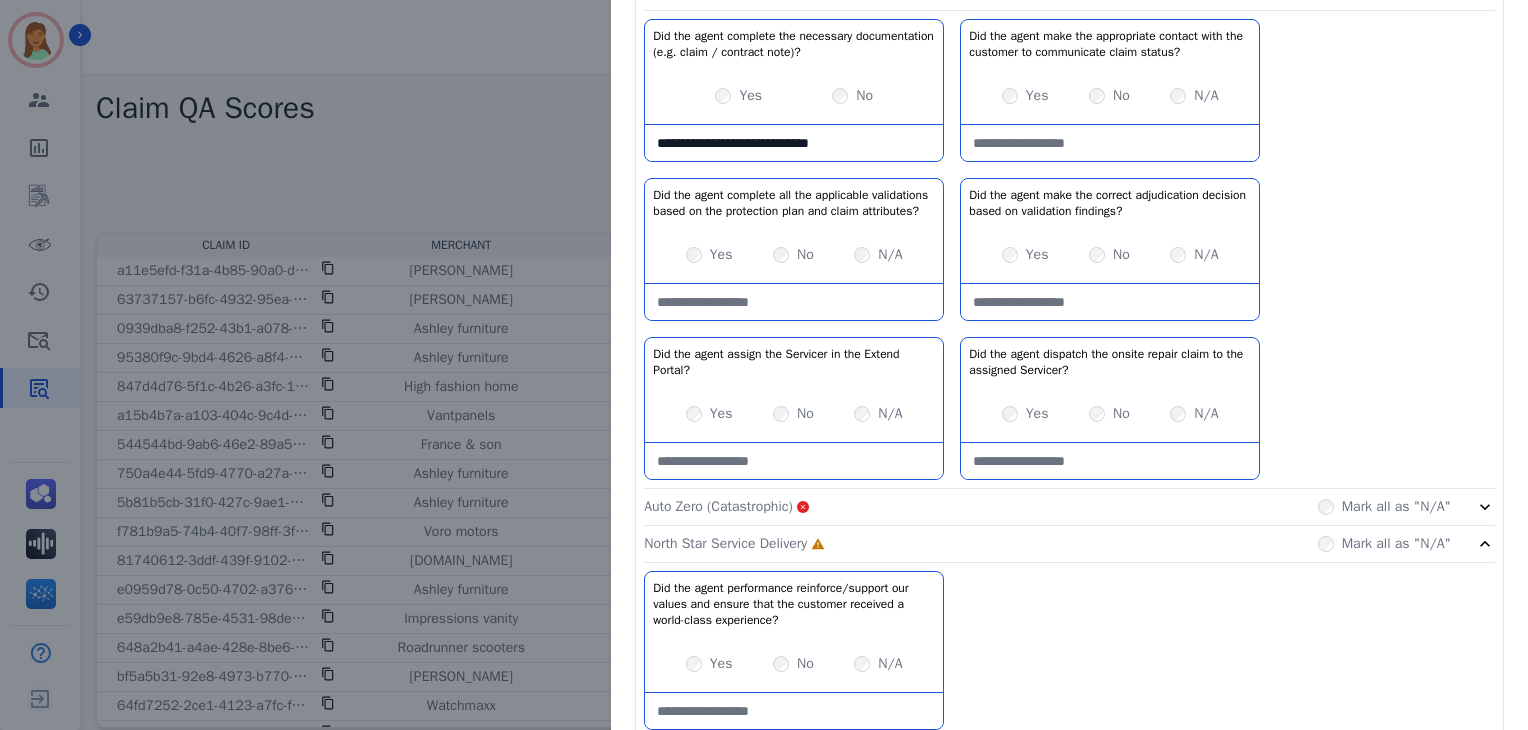 click on "Yes" at bounding box center [1025, 414] 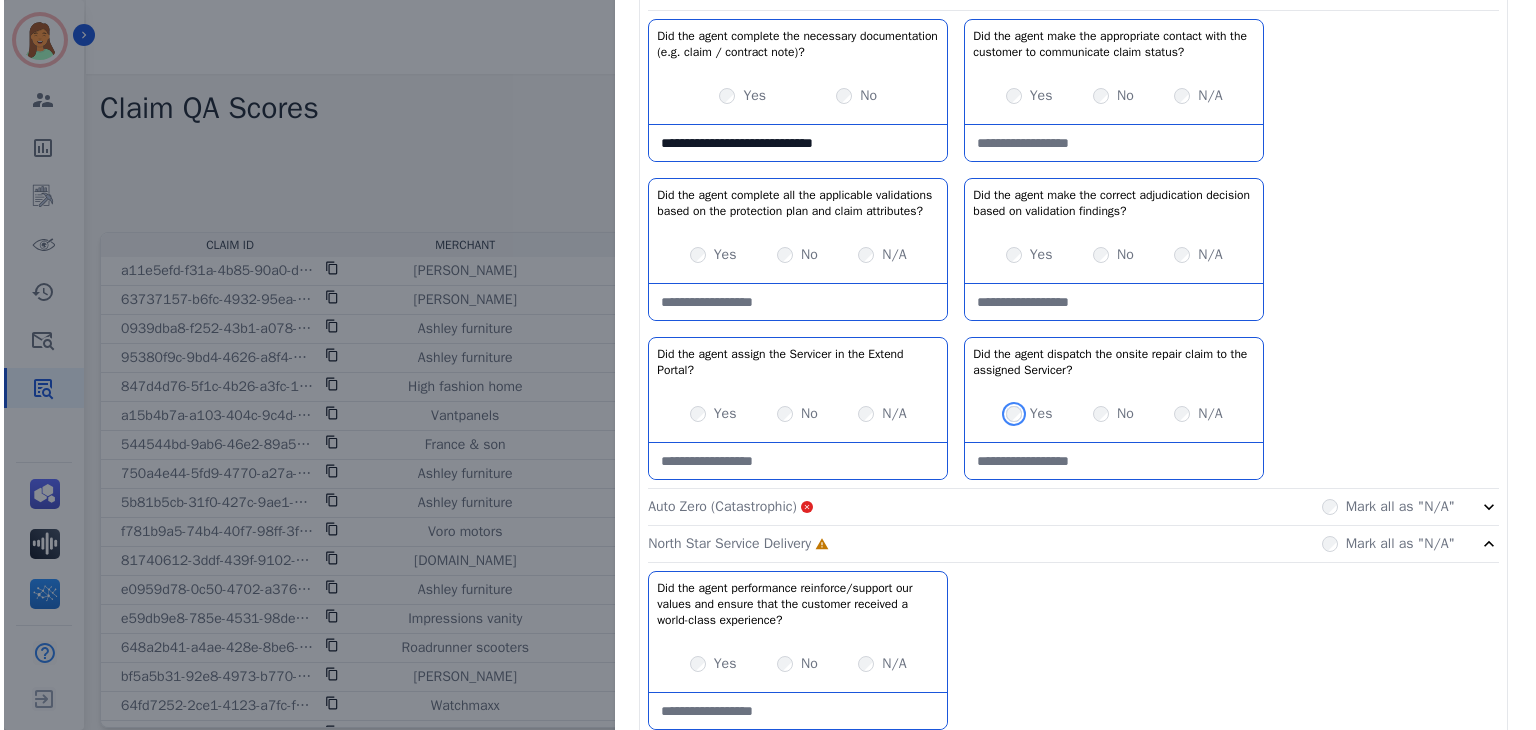 scroll, scrollTop: 1161, scrollLeft: 0, axis: vertical 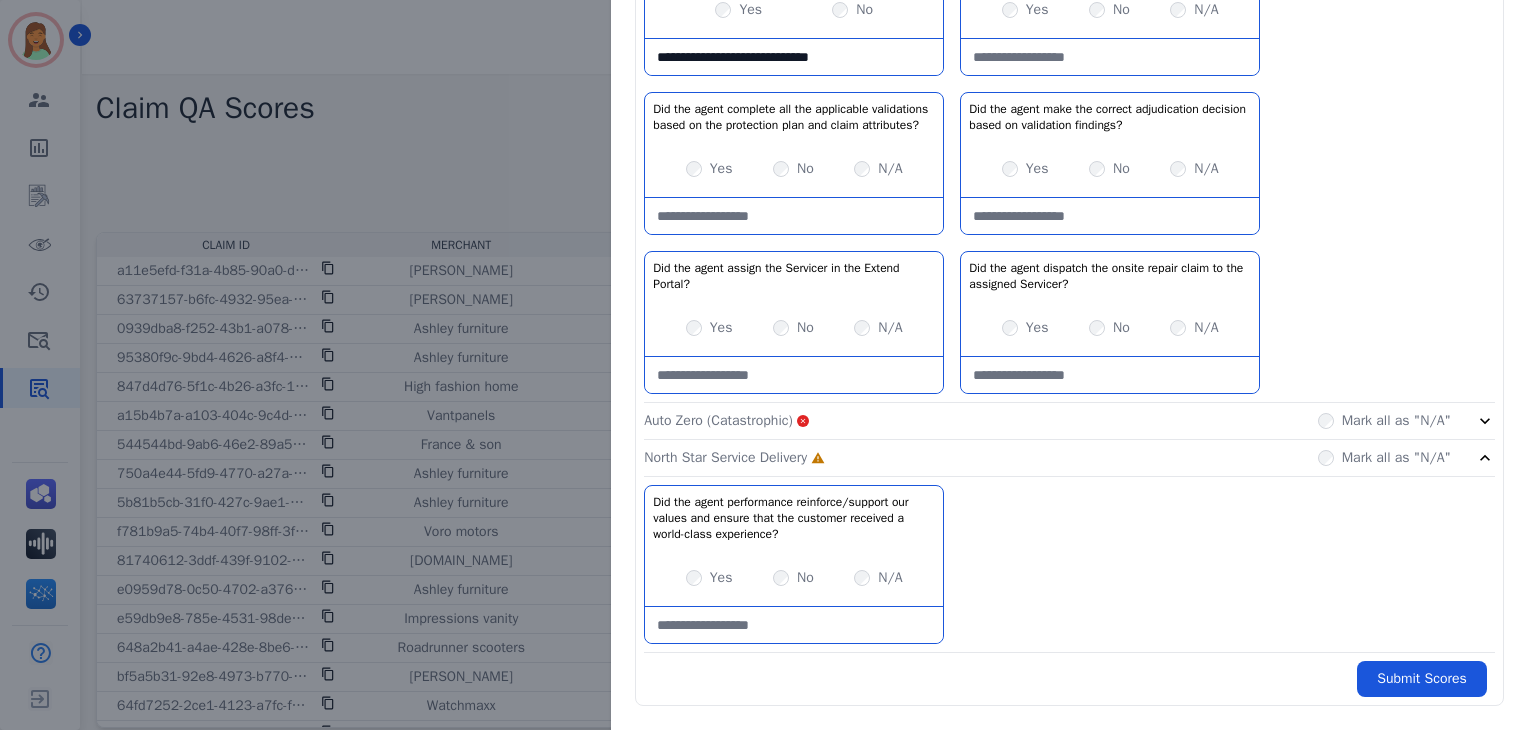 click on "Yes" at bounding box center (709, 578) 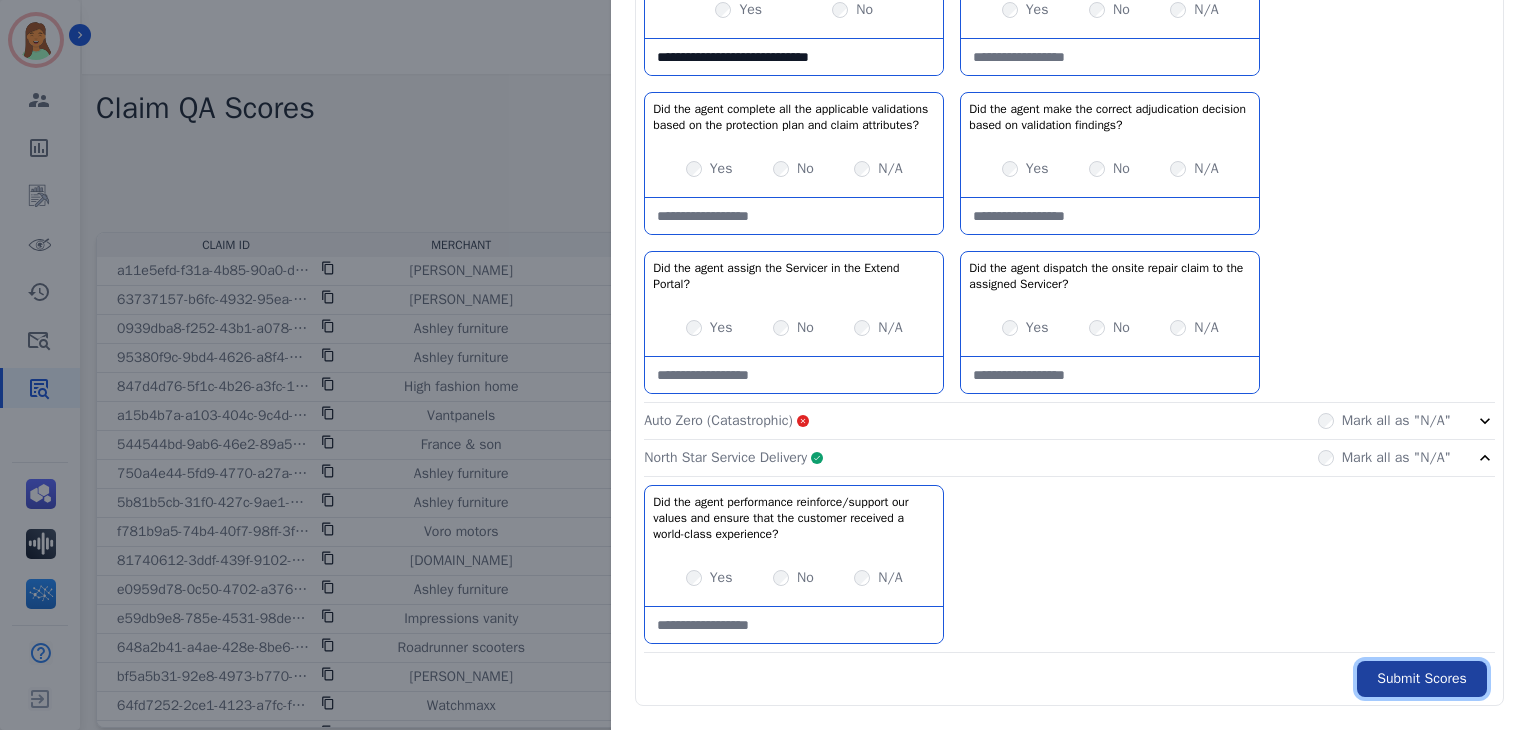 click on "Submit Scores" at bounding box center (1422, 679) 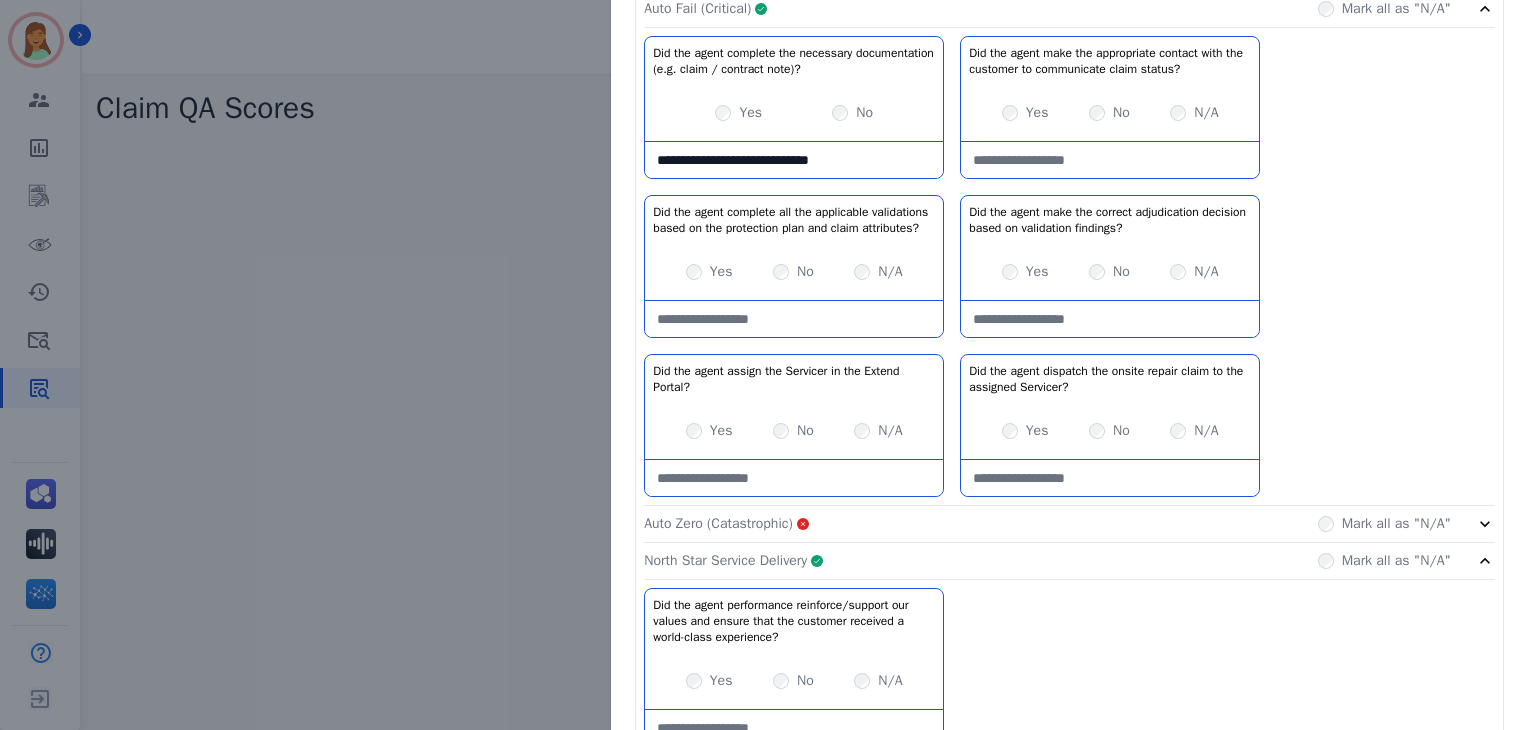 scroll, scrollTop: 1273, scrollLeft: 0, axis: vertical 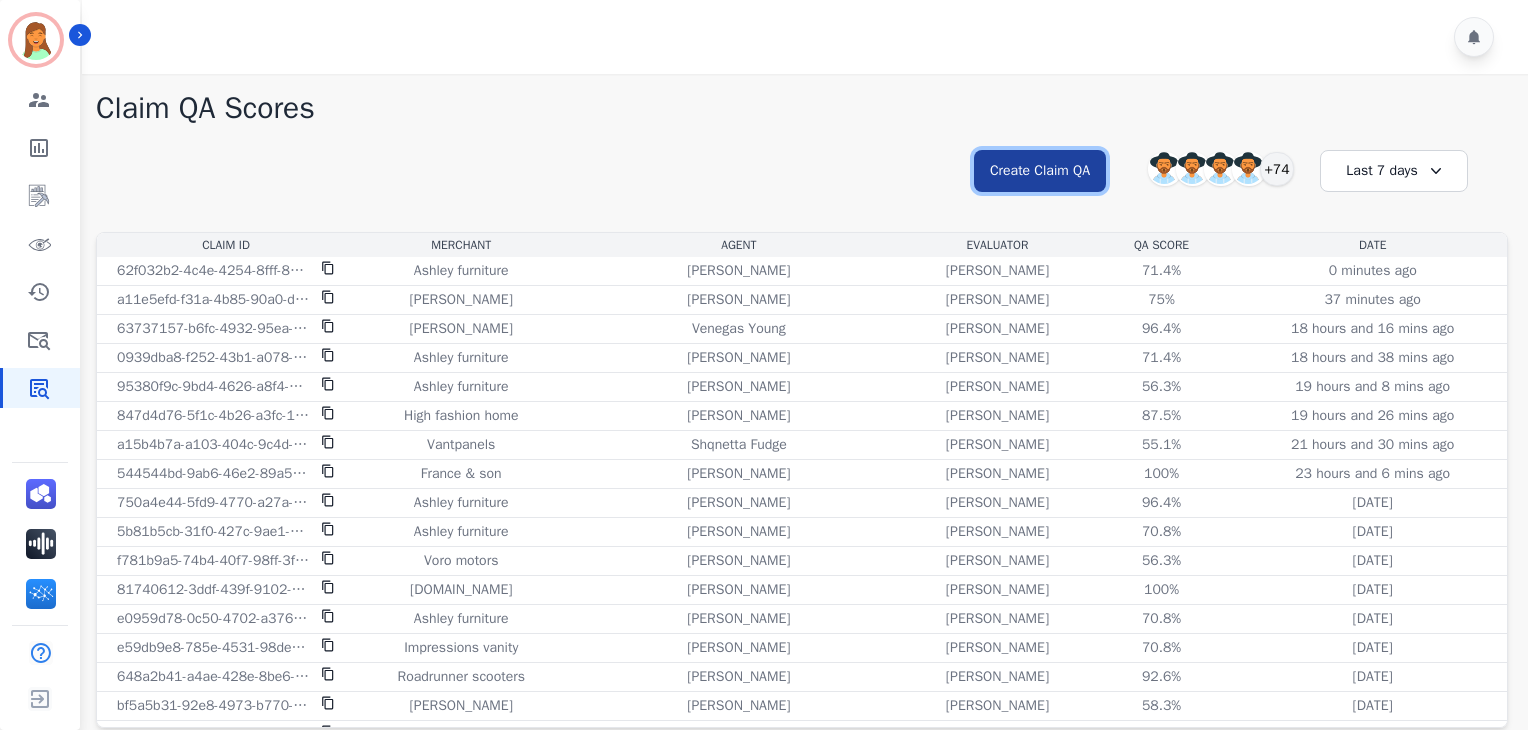 click on "Create Claim QA" at bounding box center [1040, 171] 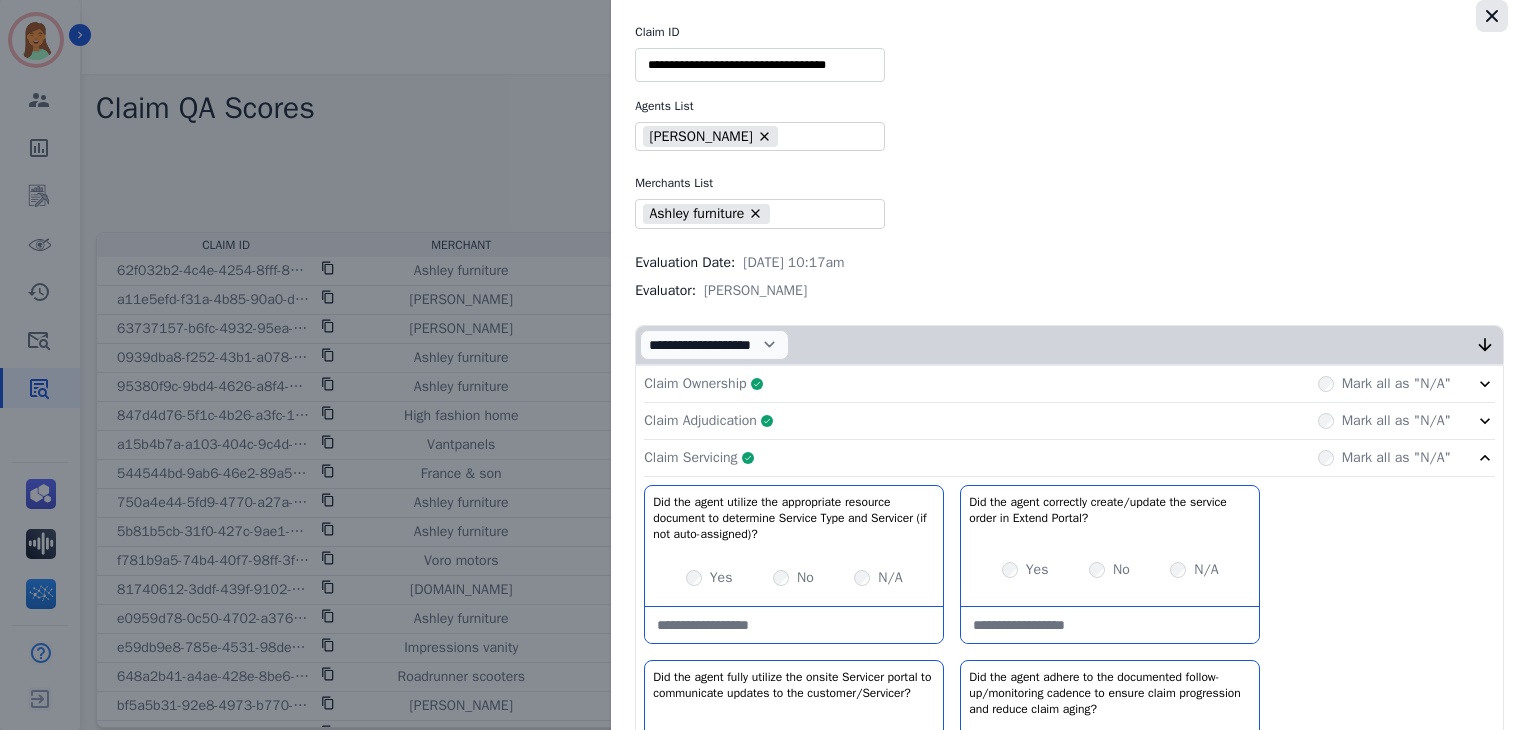 click at bounding box center [1492, 16] 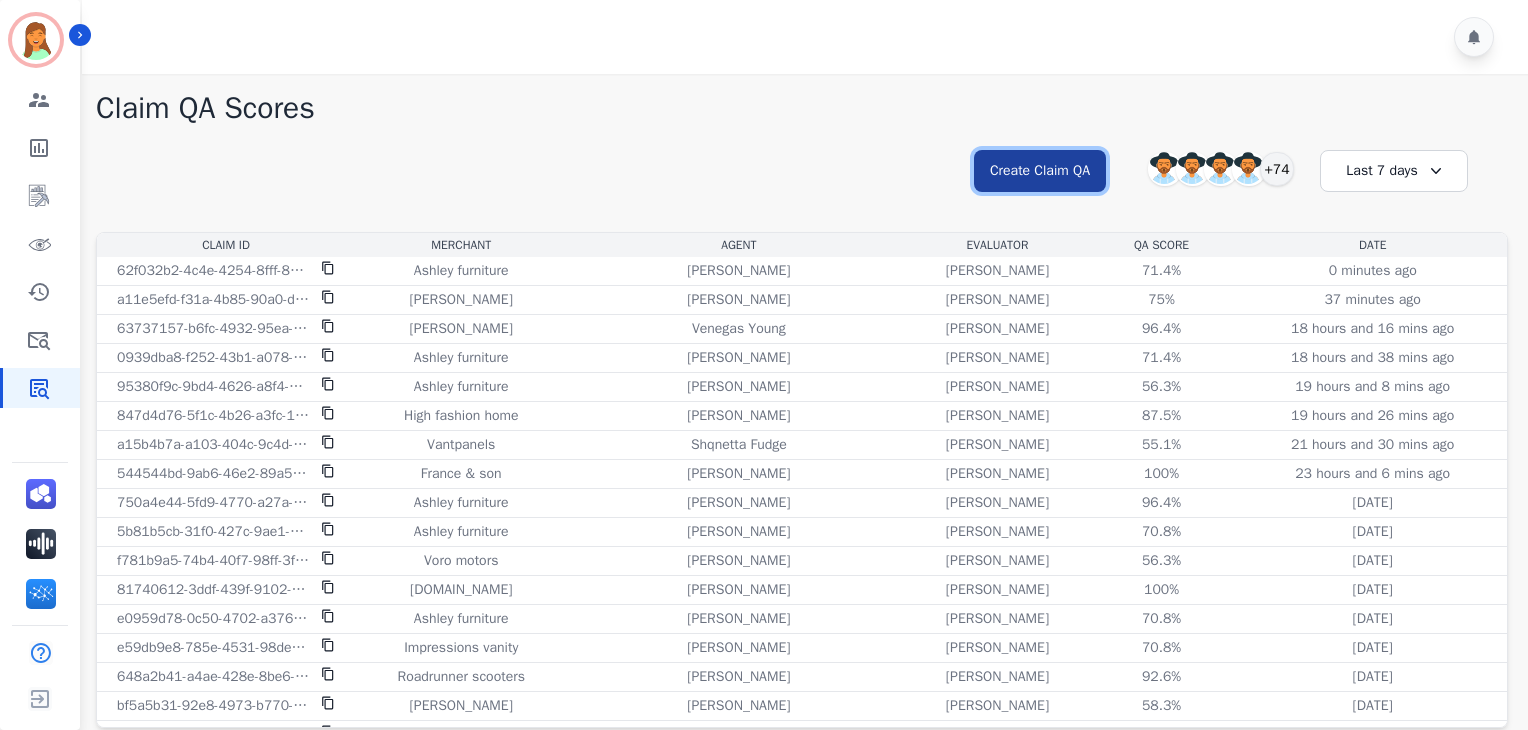 click on "Create Claim QA" at bounding box center (1040, 171) 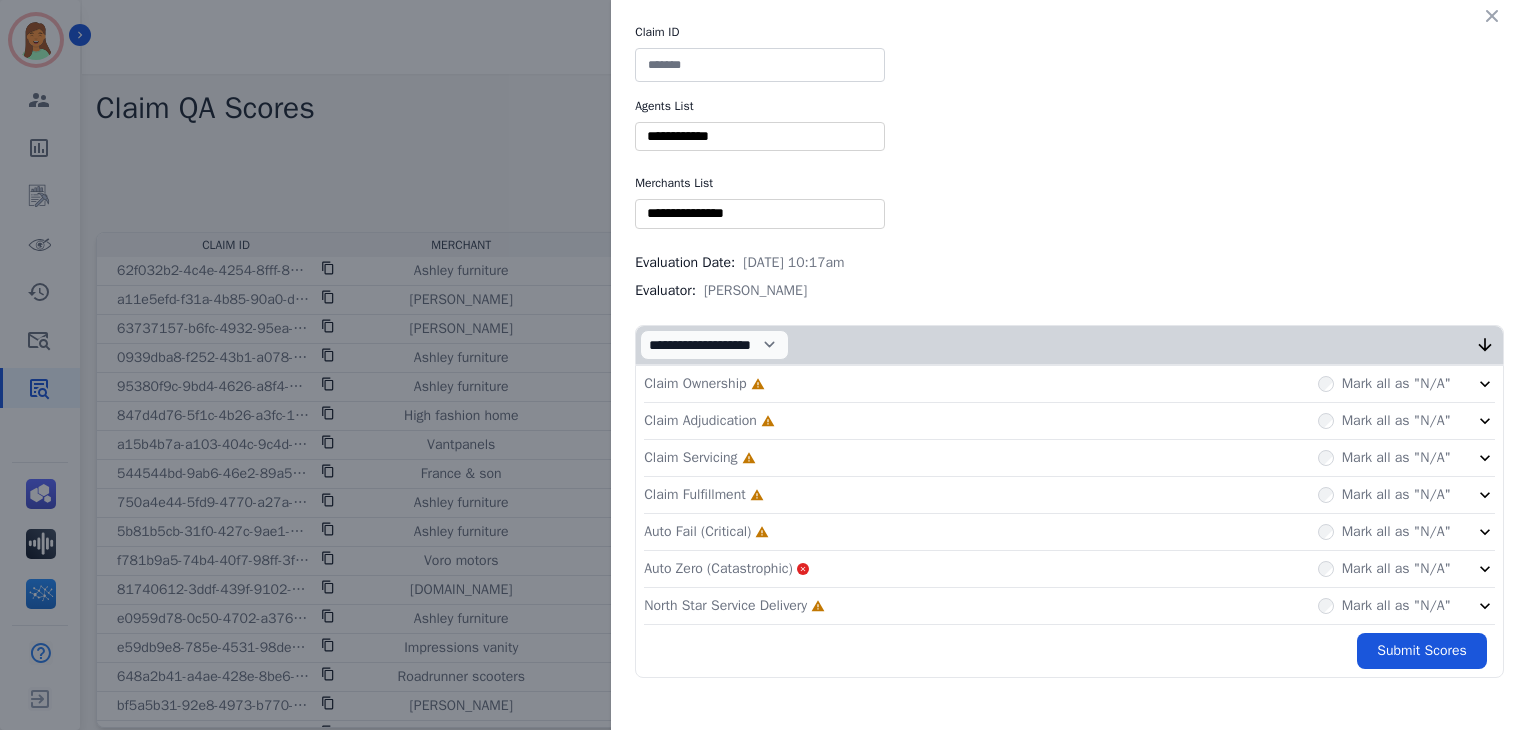 click at bounding box center [760, 65] 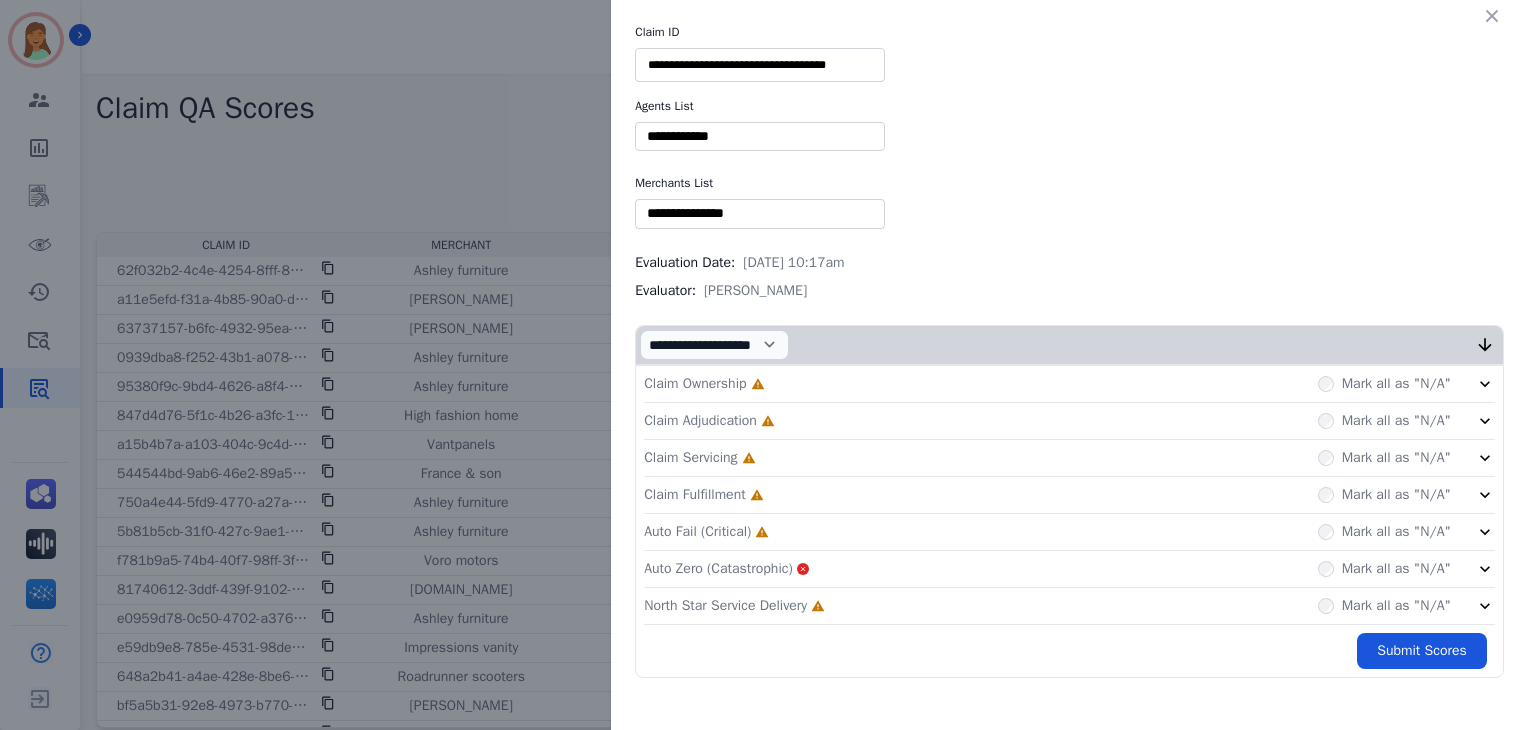 type on "**********" 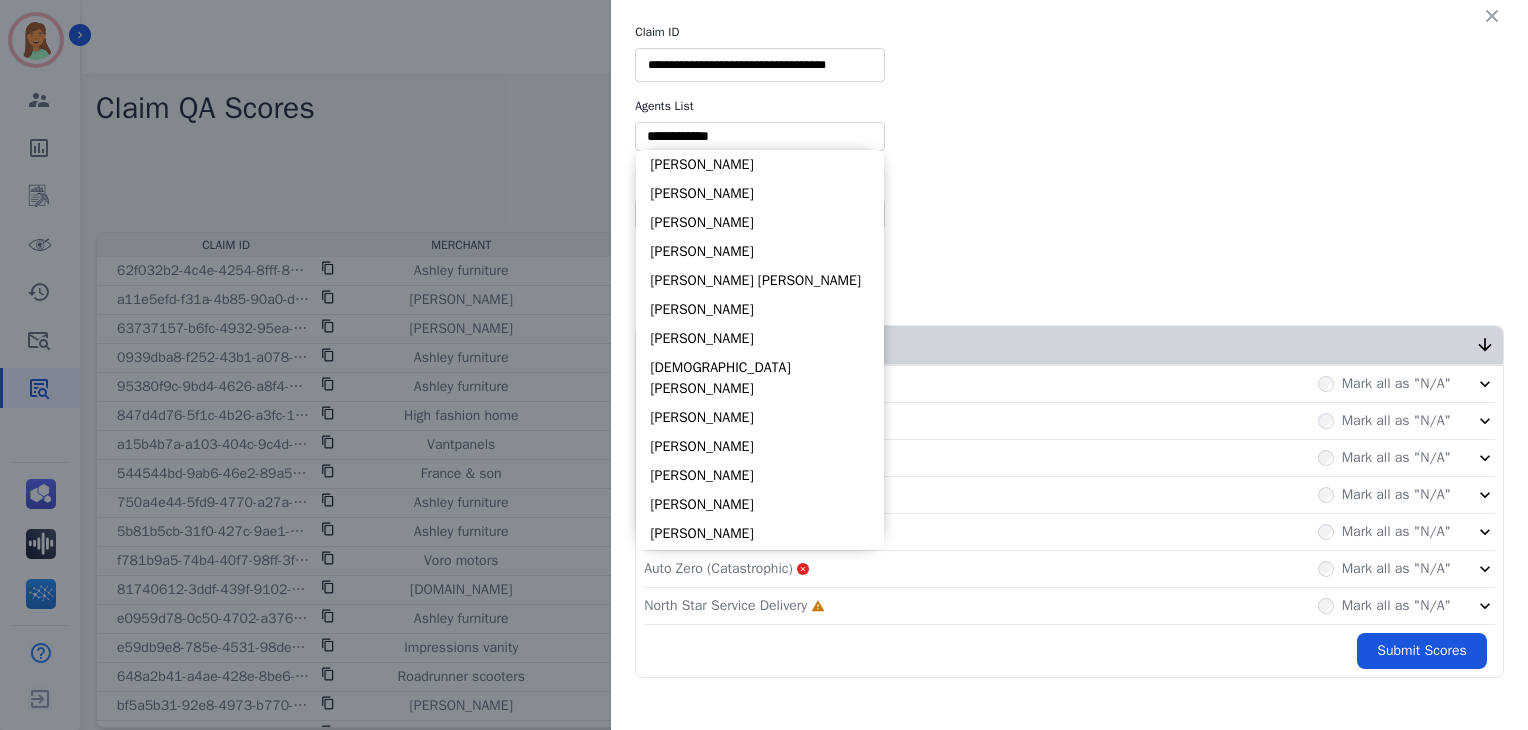 click at bounding box center (760, 136) 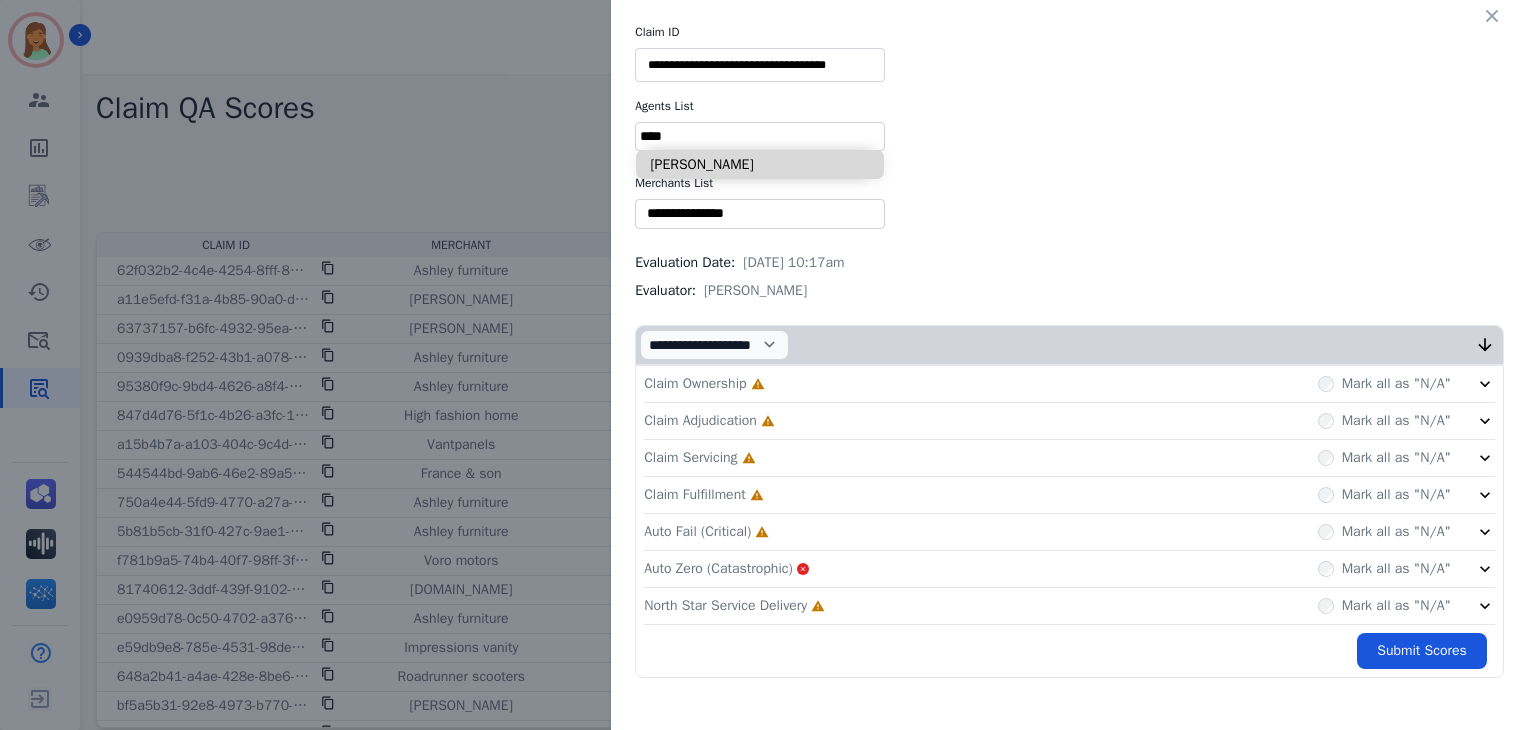 type on "****" 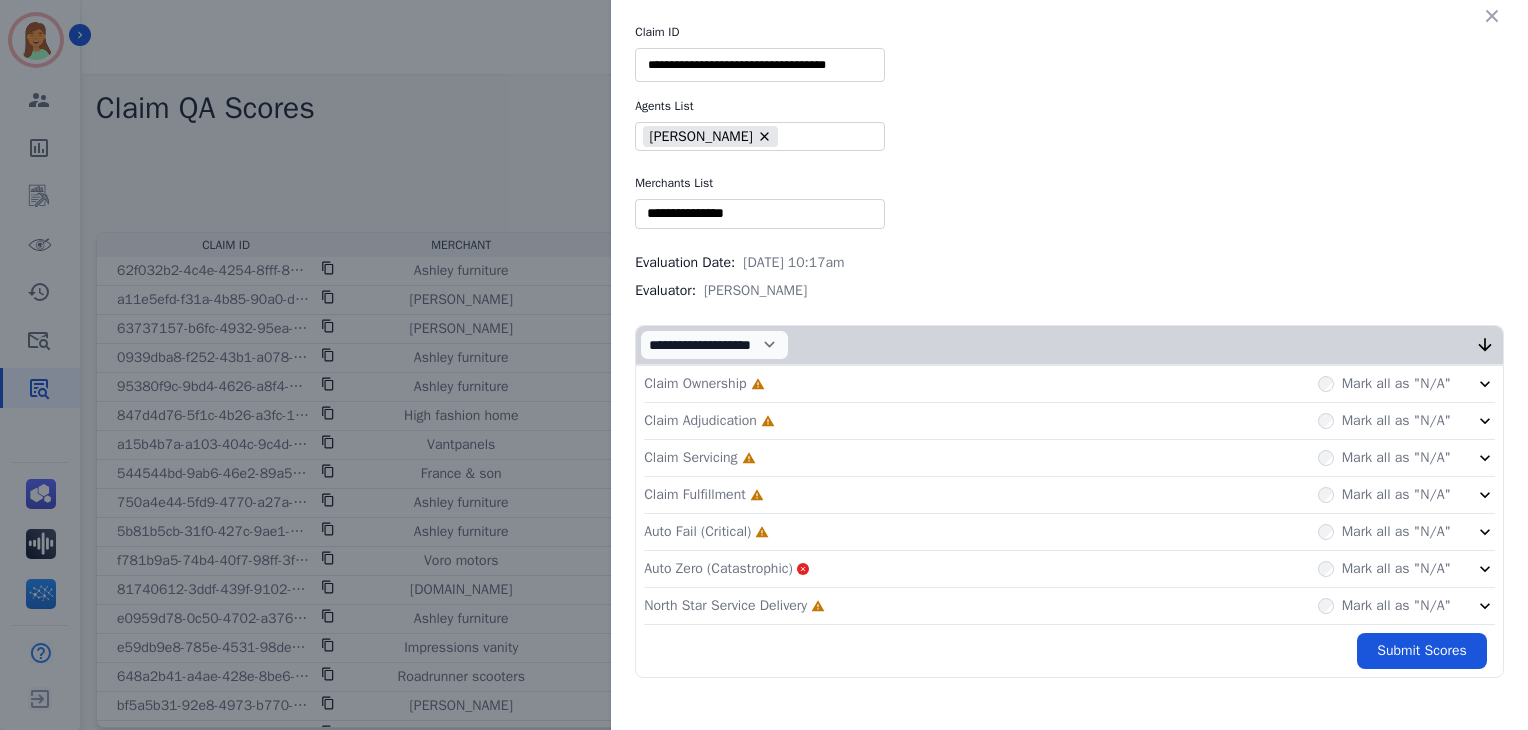click at bounding box center (760, 213) 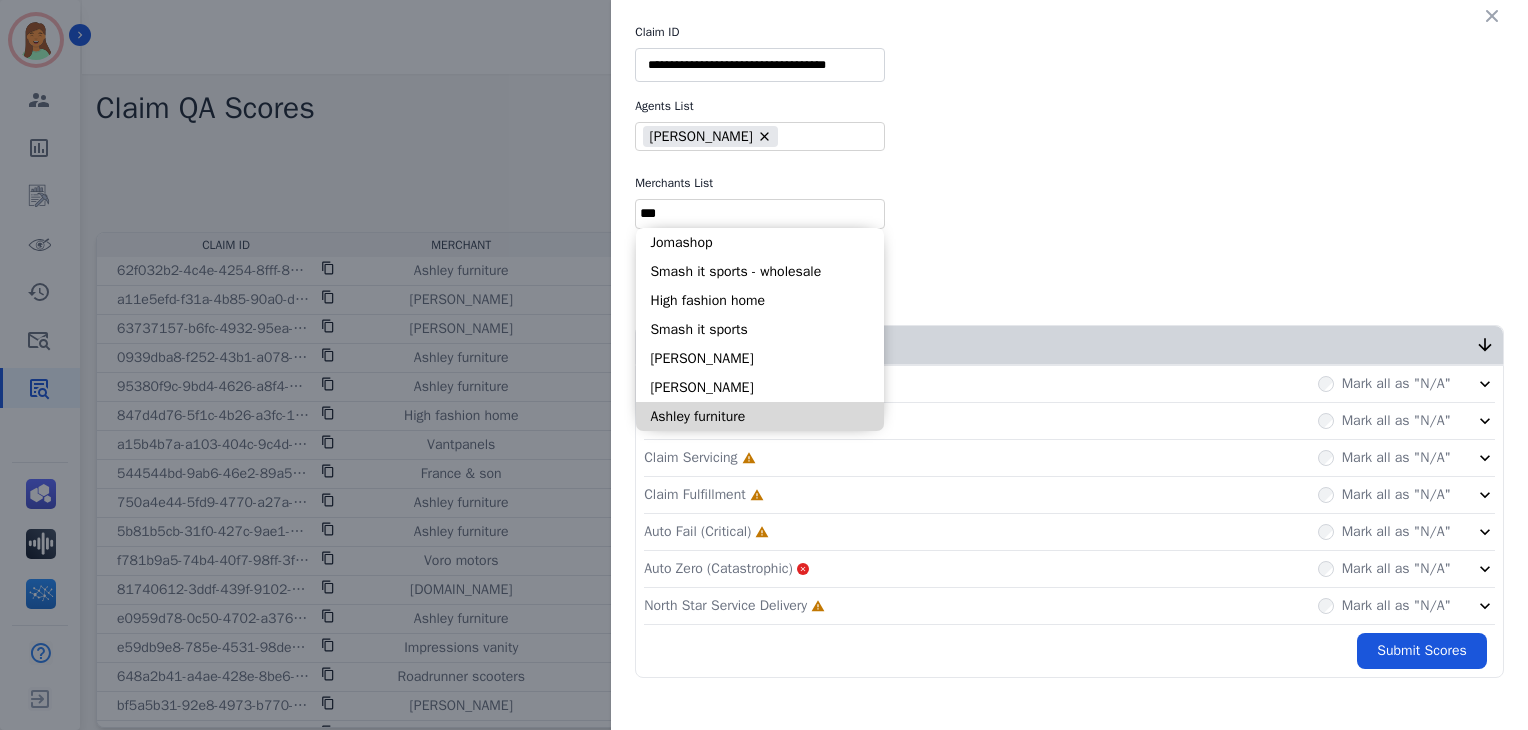type on "***" 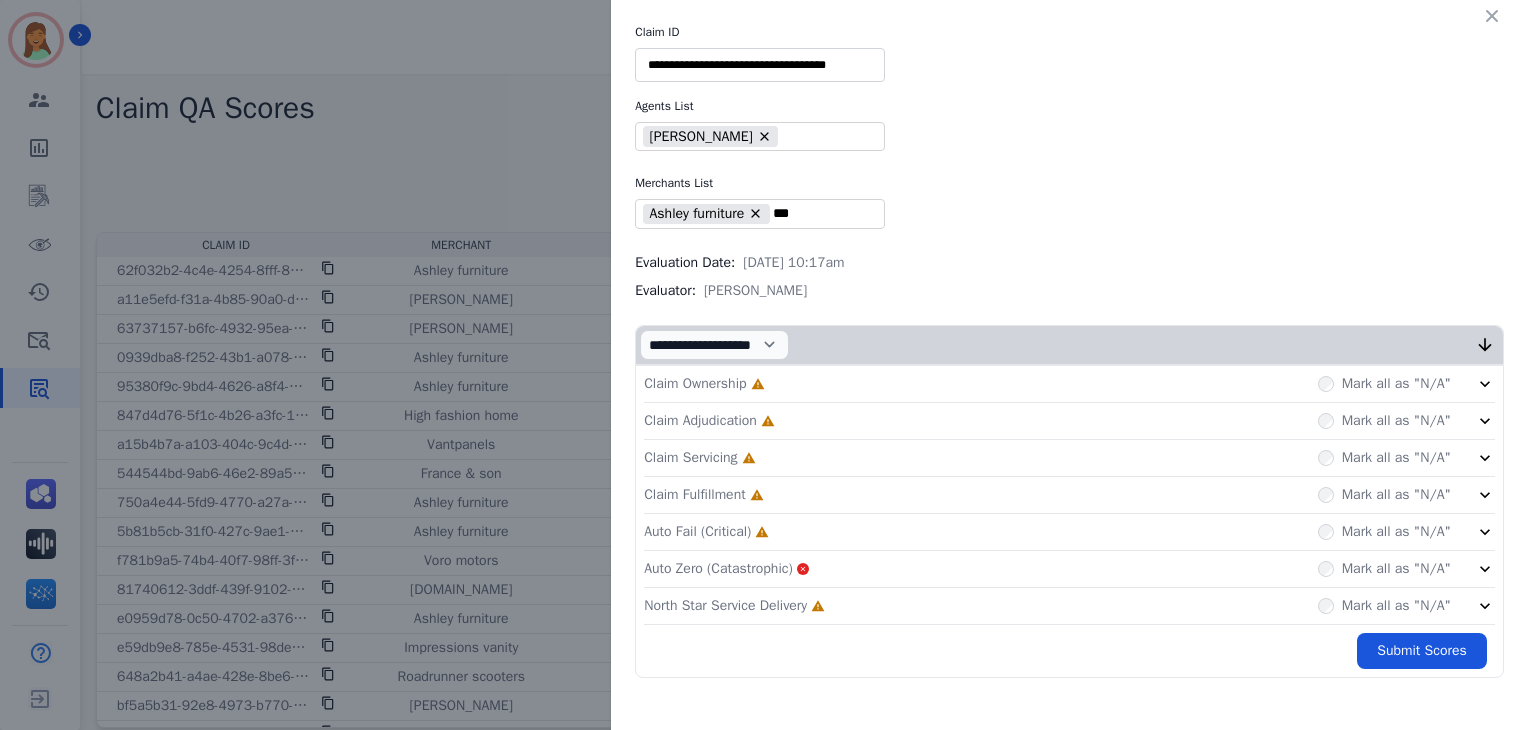 type on "**********" 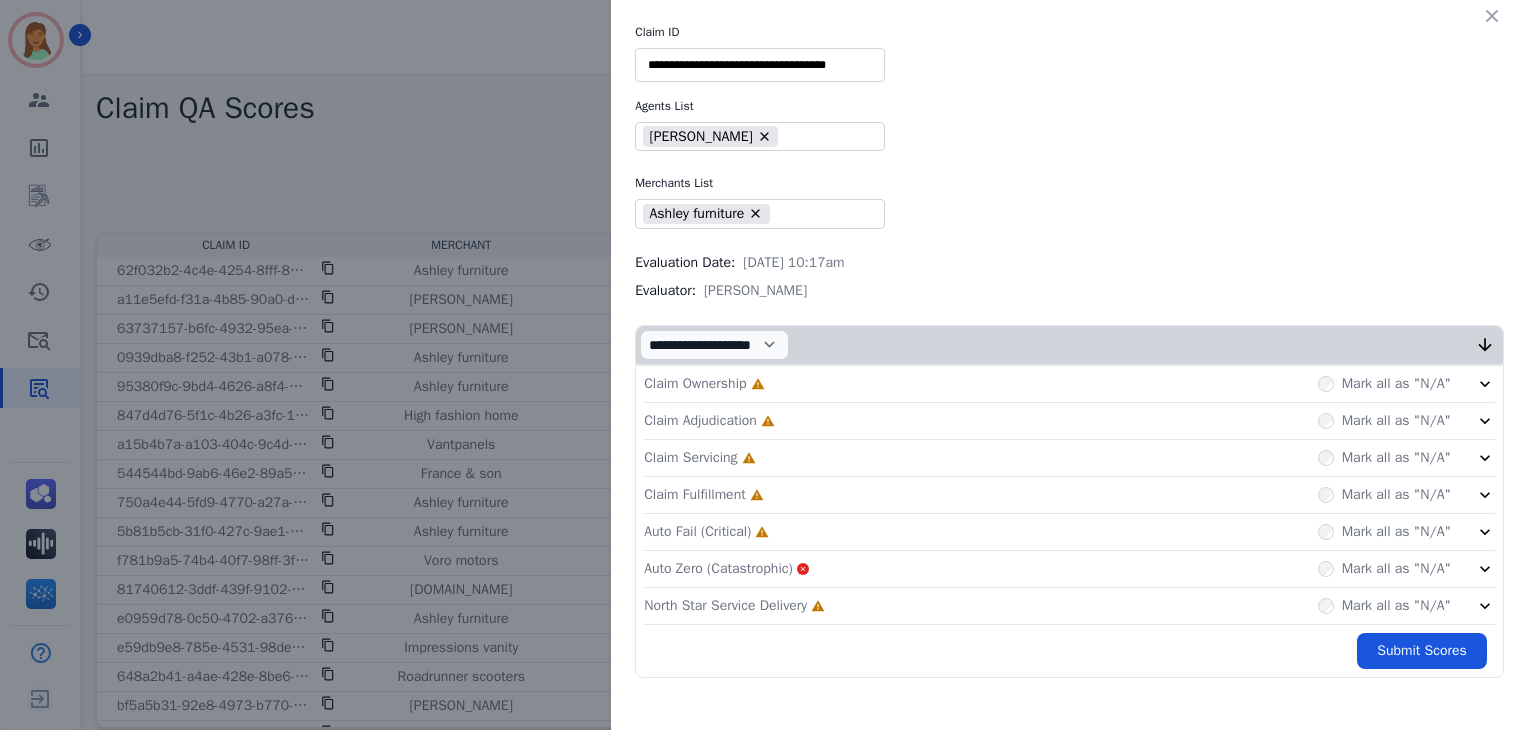 click on "North Star Service Delivery     Incomplete         Mark all as "N/A"" 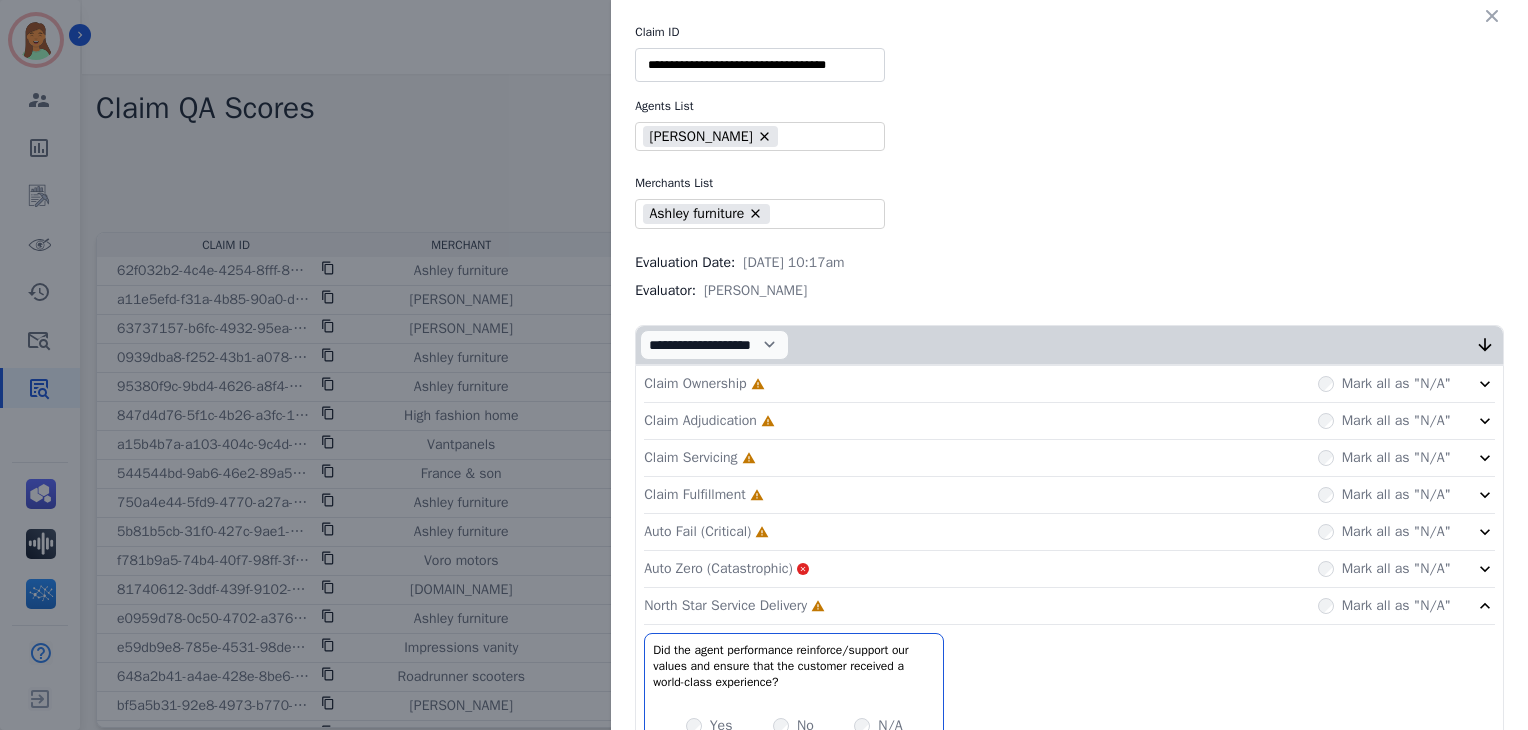 click on "Claim Fulfillment     Incomplete         Mark all as "N/A"" 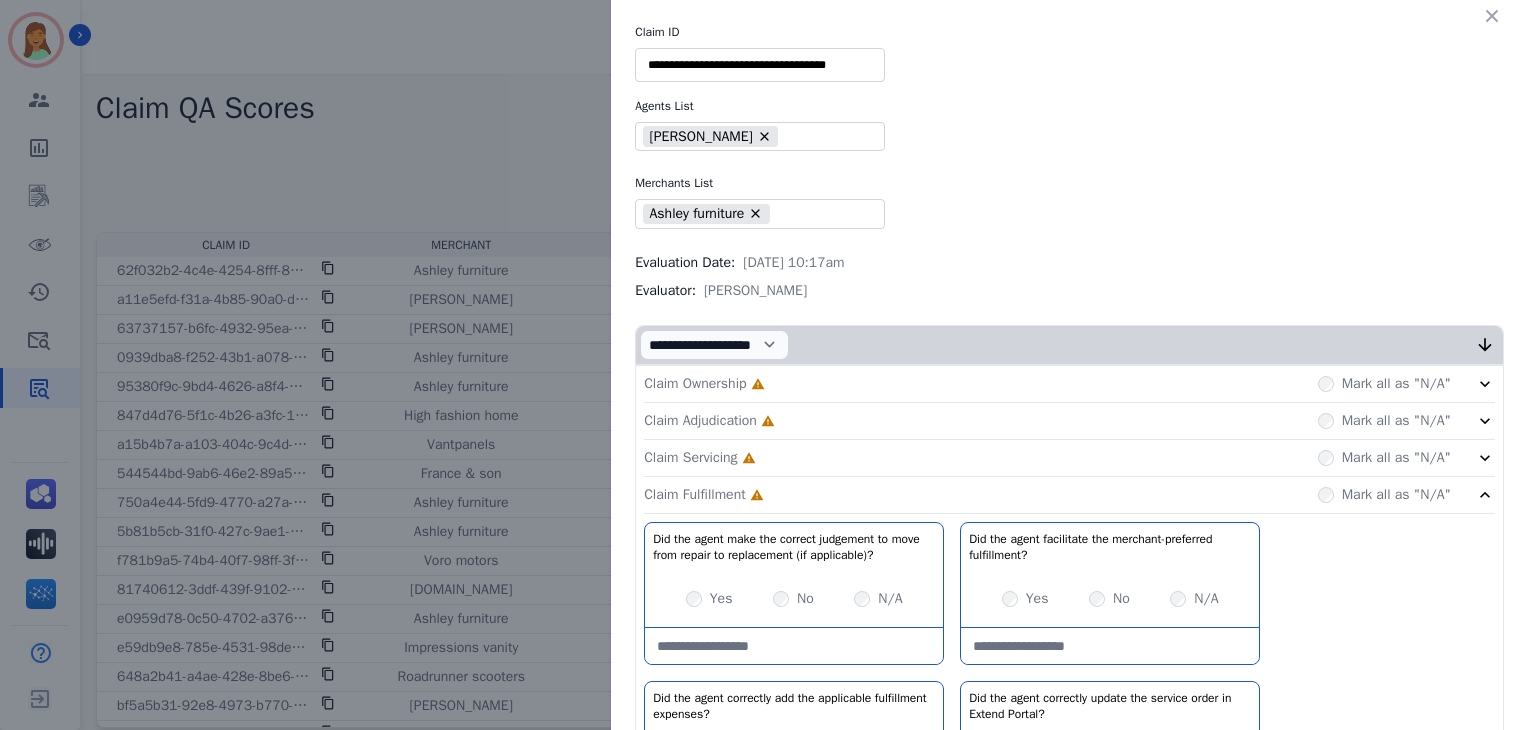 click on "Claim Fulfillment     Incomplete         Mark all as "N/A"" 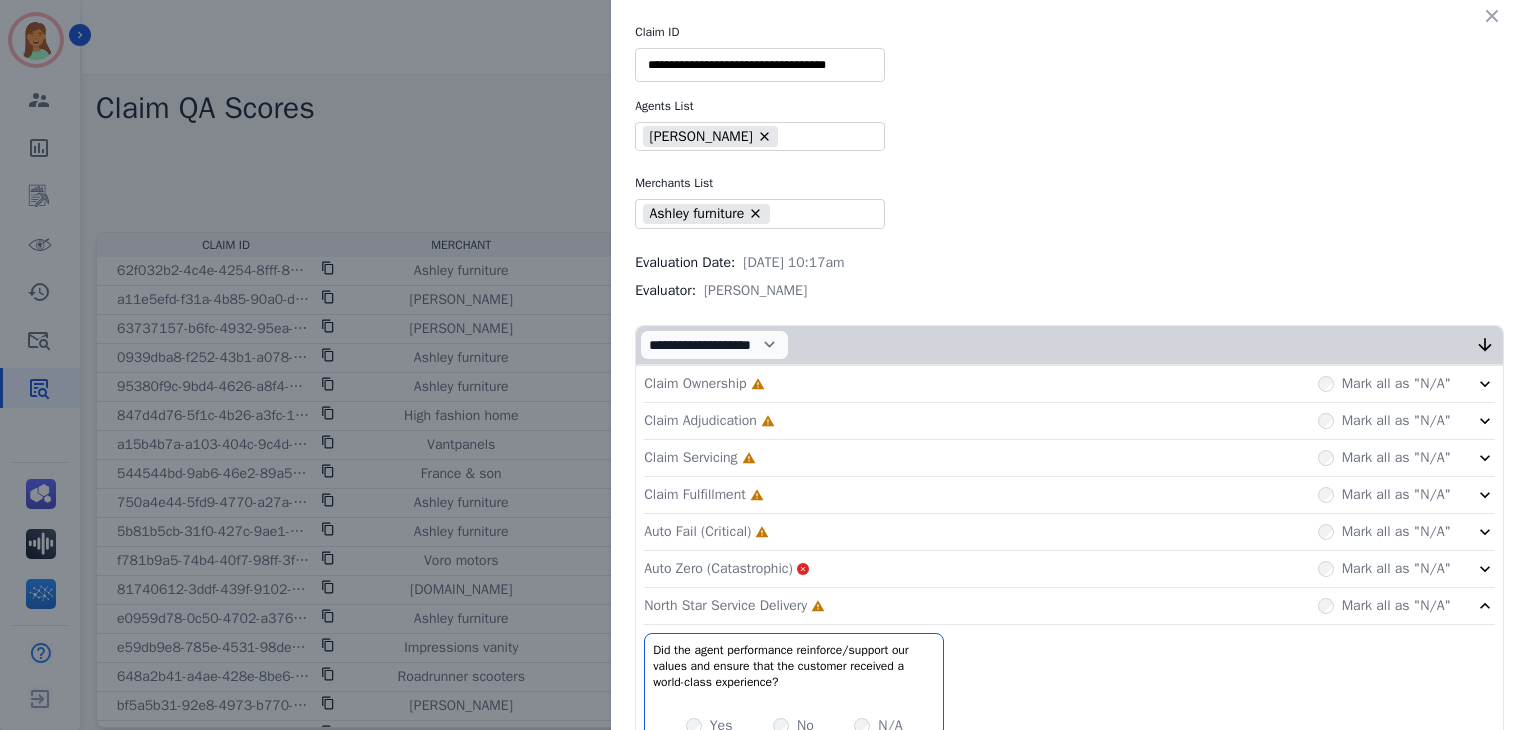 click on "Auto Fail (Critical)     Incomplete         Mark all as "N/A"" 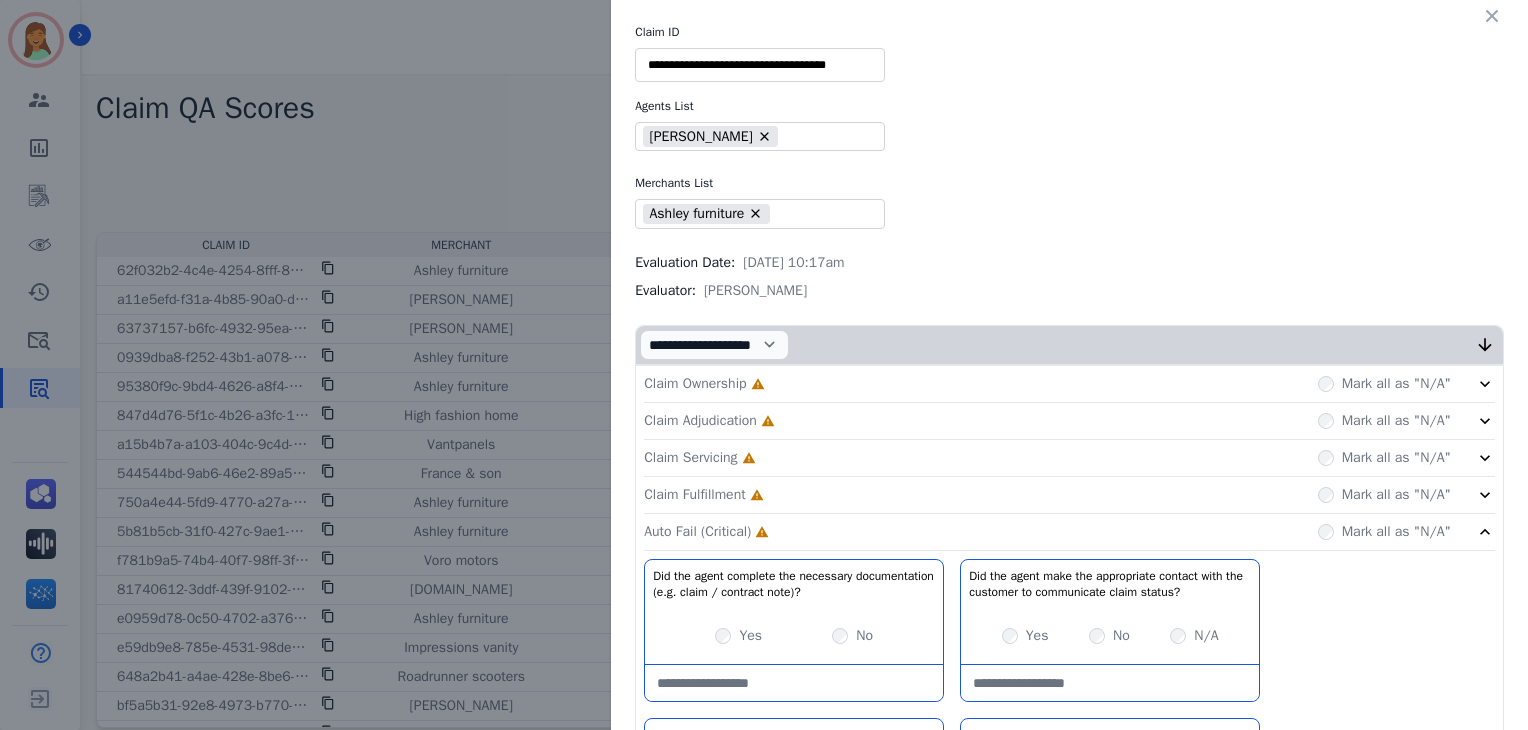 click on "Claim Fulfillment     Incomplete         Mark all as "N/A"" 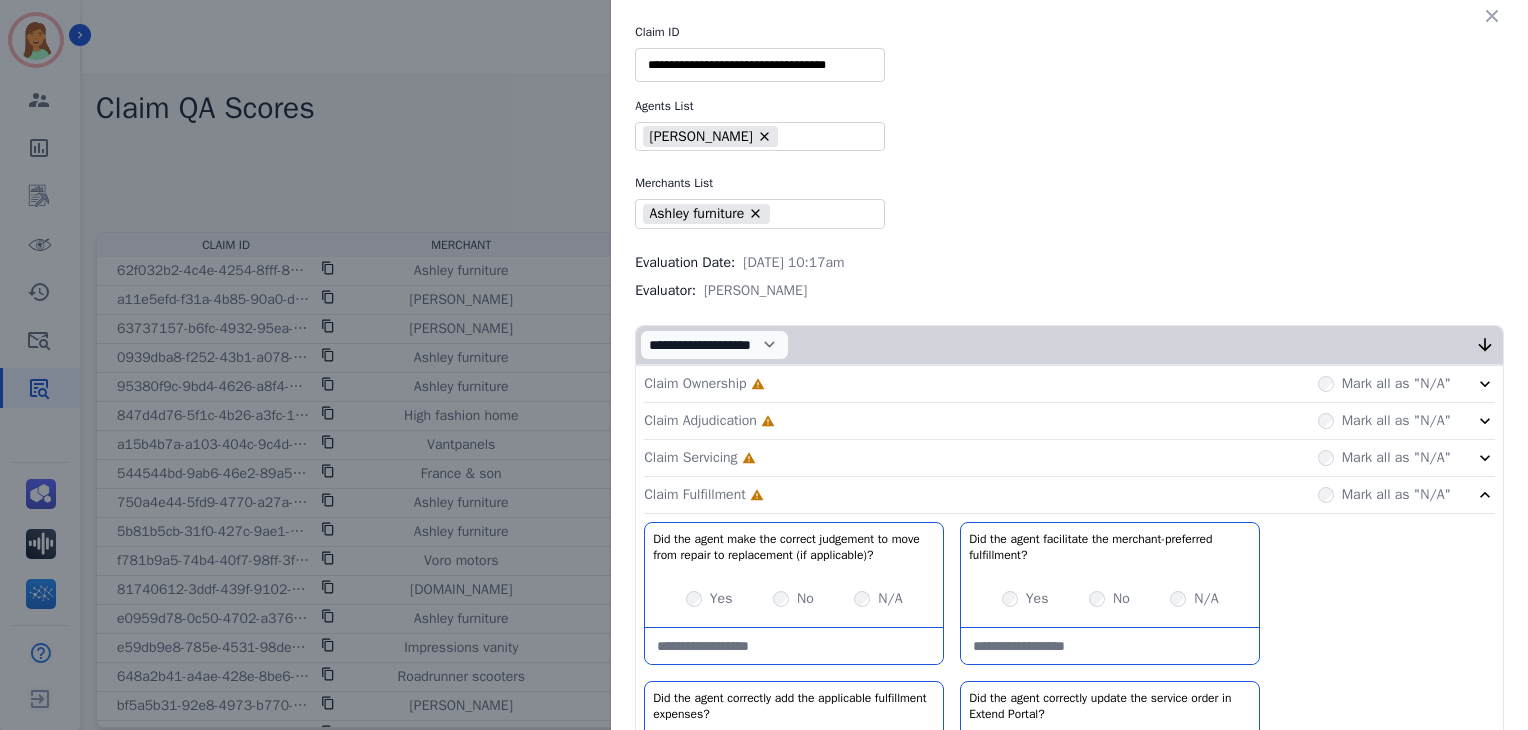 click on "Claim Servicing     Incomplete         Mark all as "N/A"" 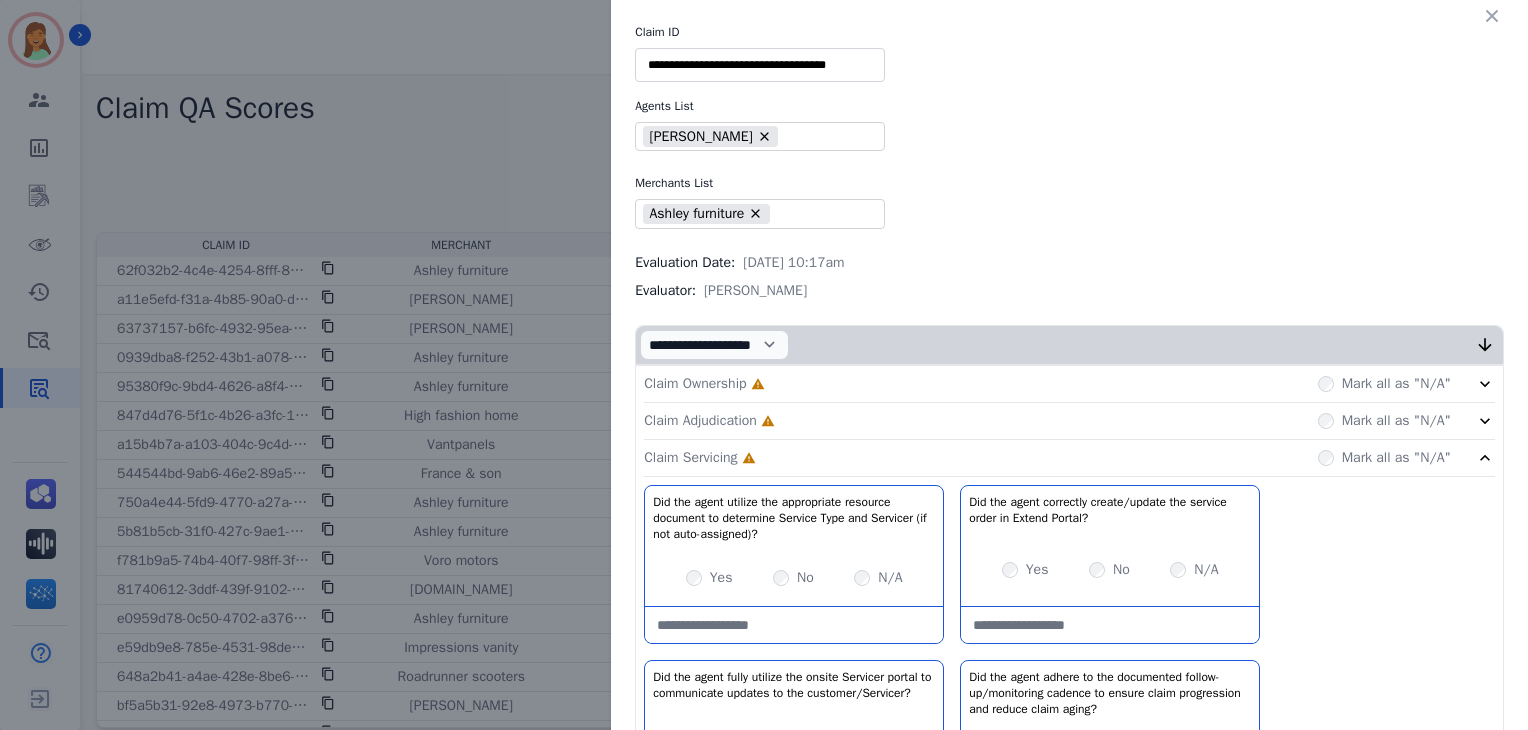 click on "Claim Adjudication     Incomplete         Mark all as "N/A"" 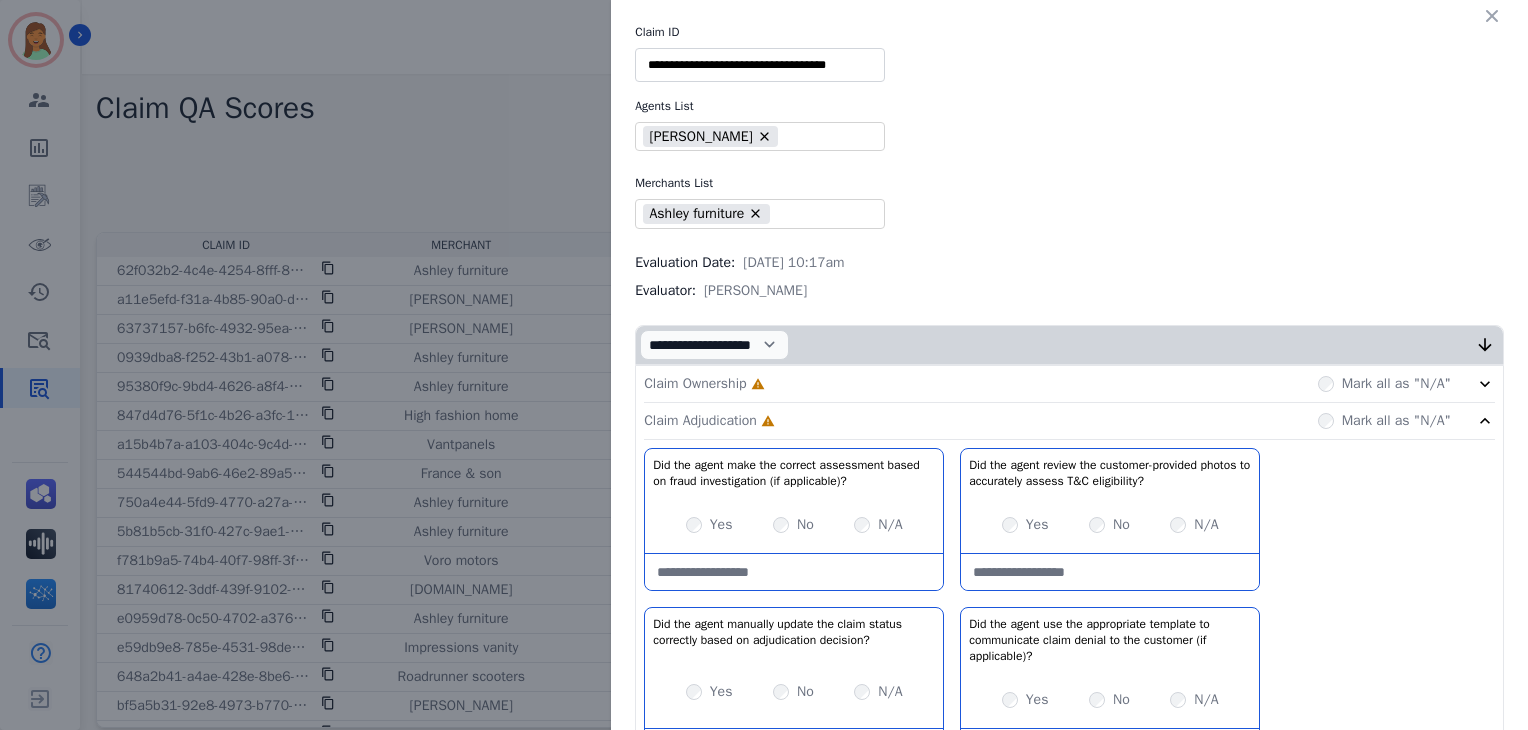 click on "Claim Ownership     Incomplete         Mark all as "N/A"" at bounding box center (1069, 384) 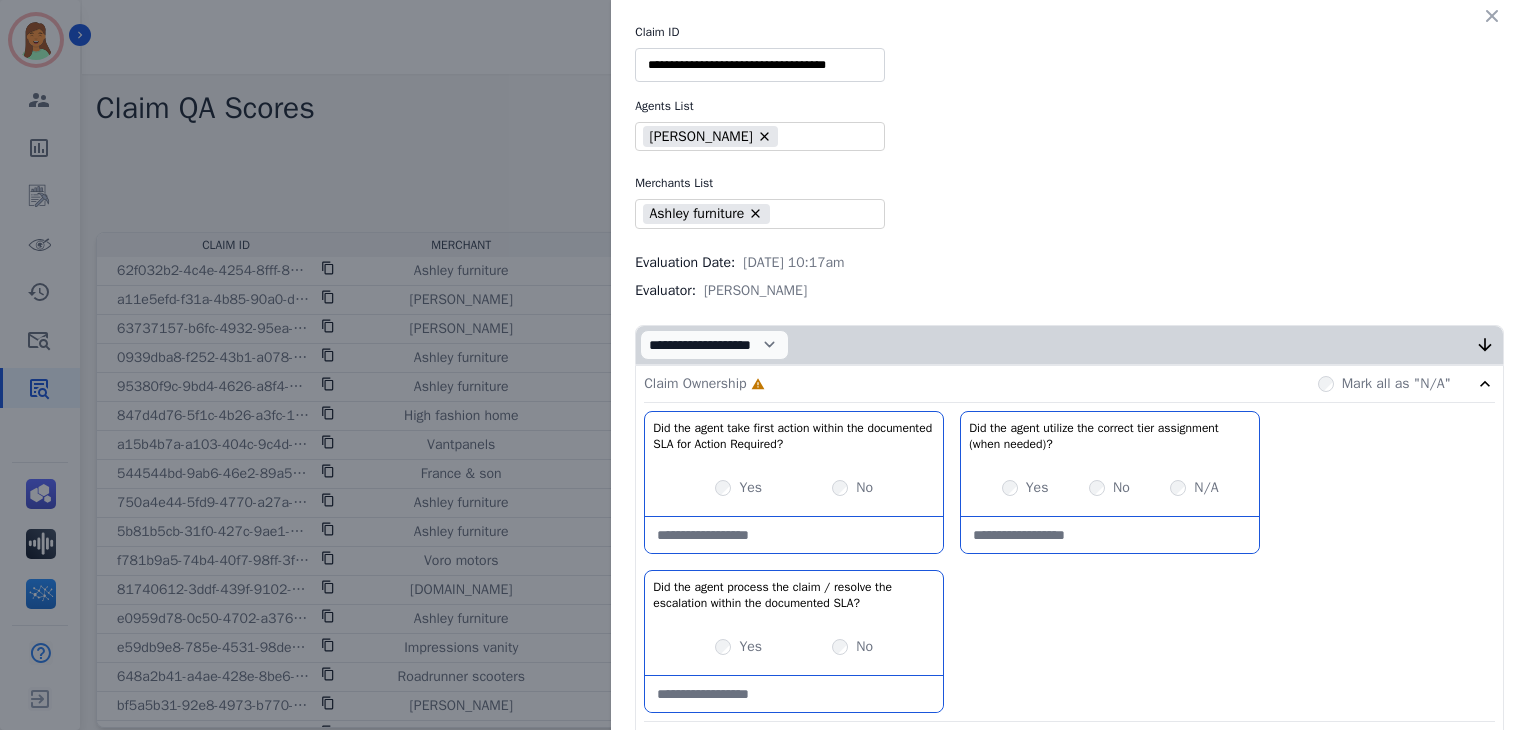 scroll, scrollTop: 266, scrollLeft: 0, axis: vertical 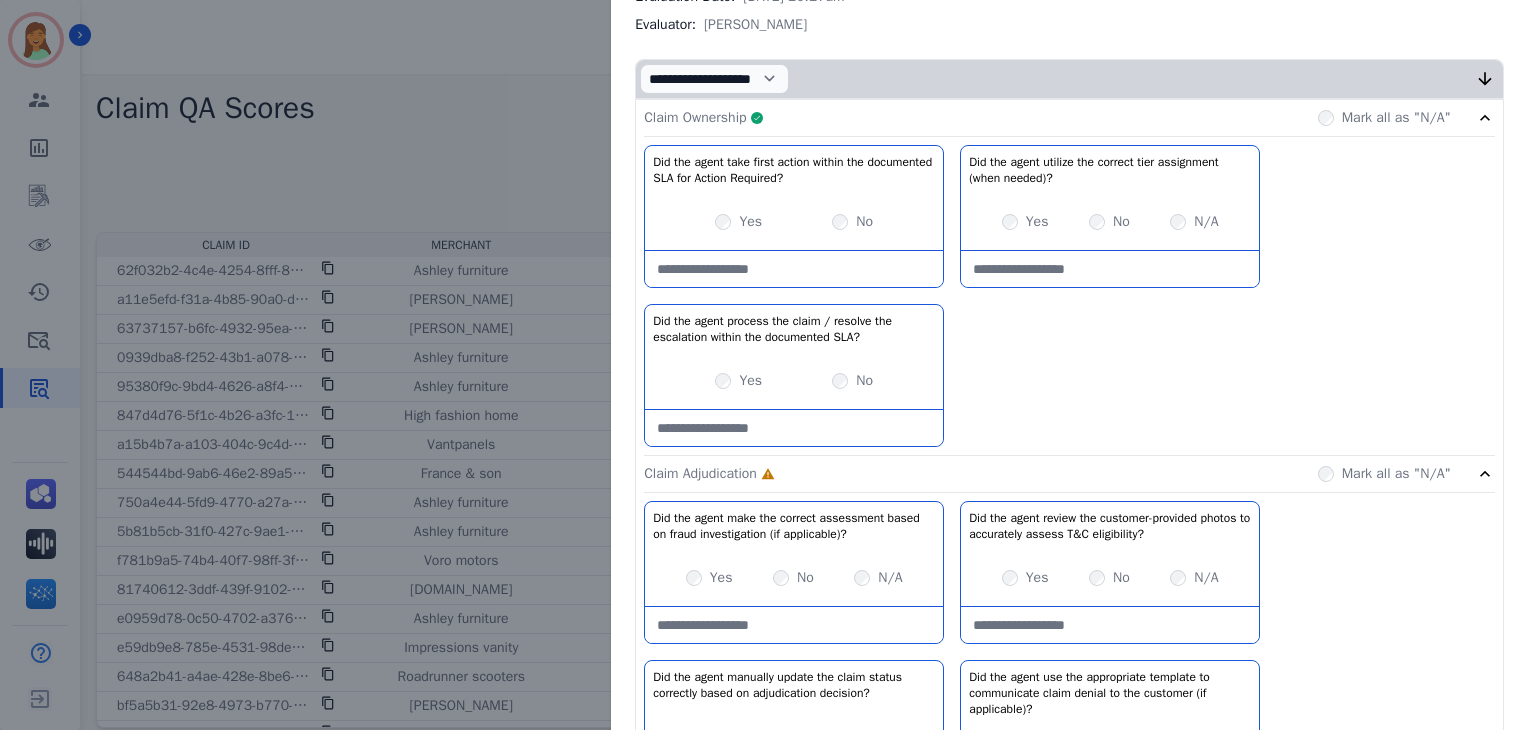 click on "Claim Ownership     Complete         Mark all as "N/A"" at bounding box center (1069, 118) 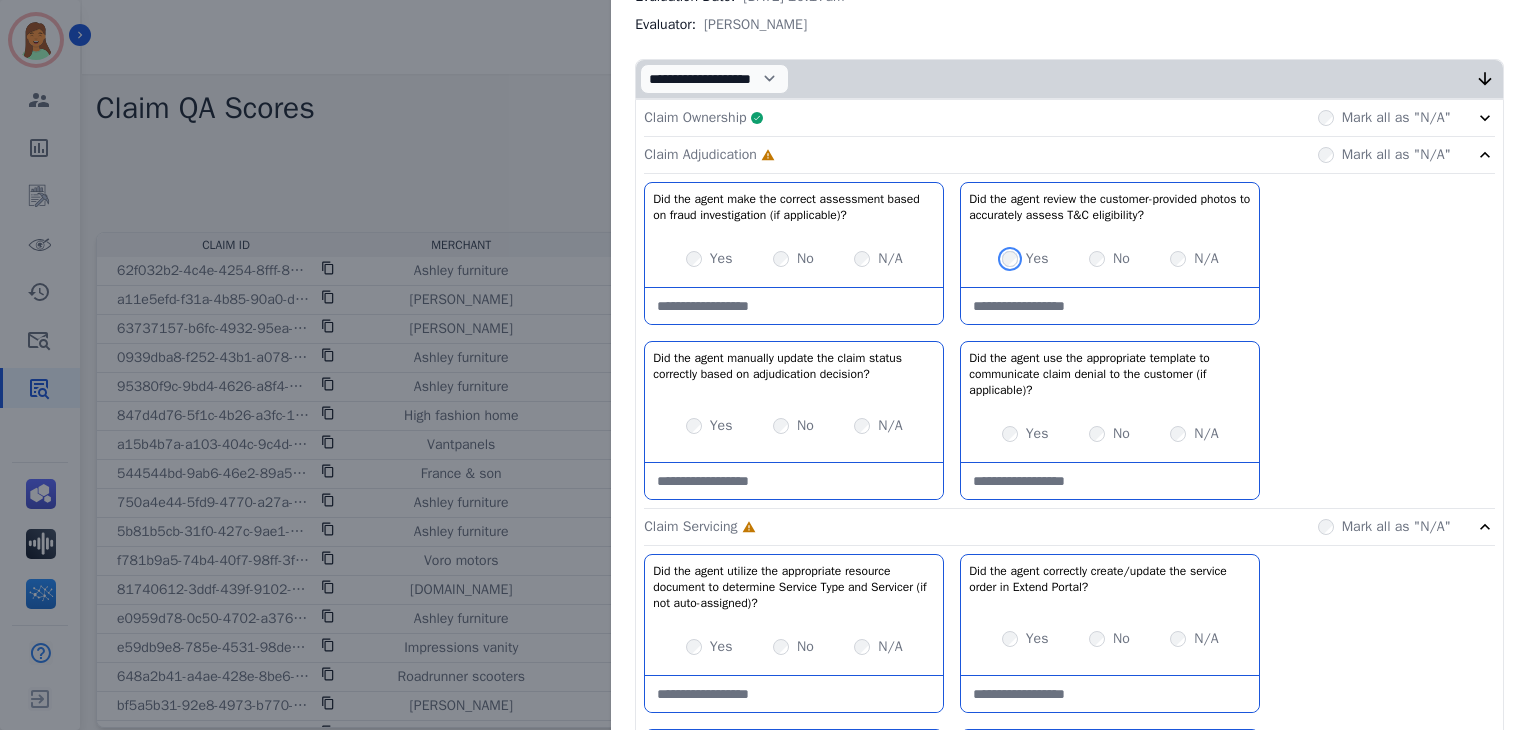 scroll, scrollTop: 400, scrollLeft: 0, axis: vertical 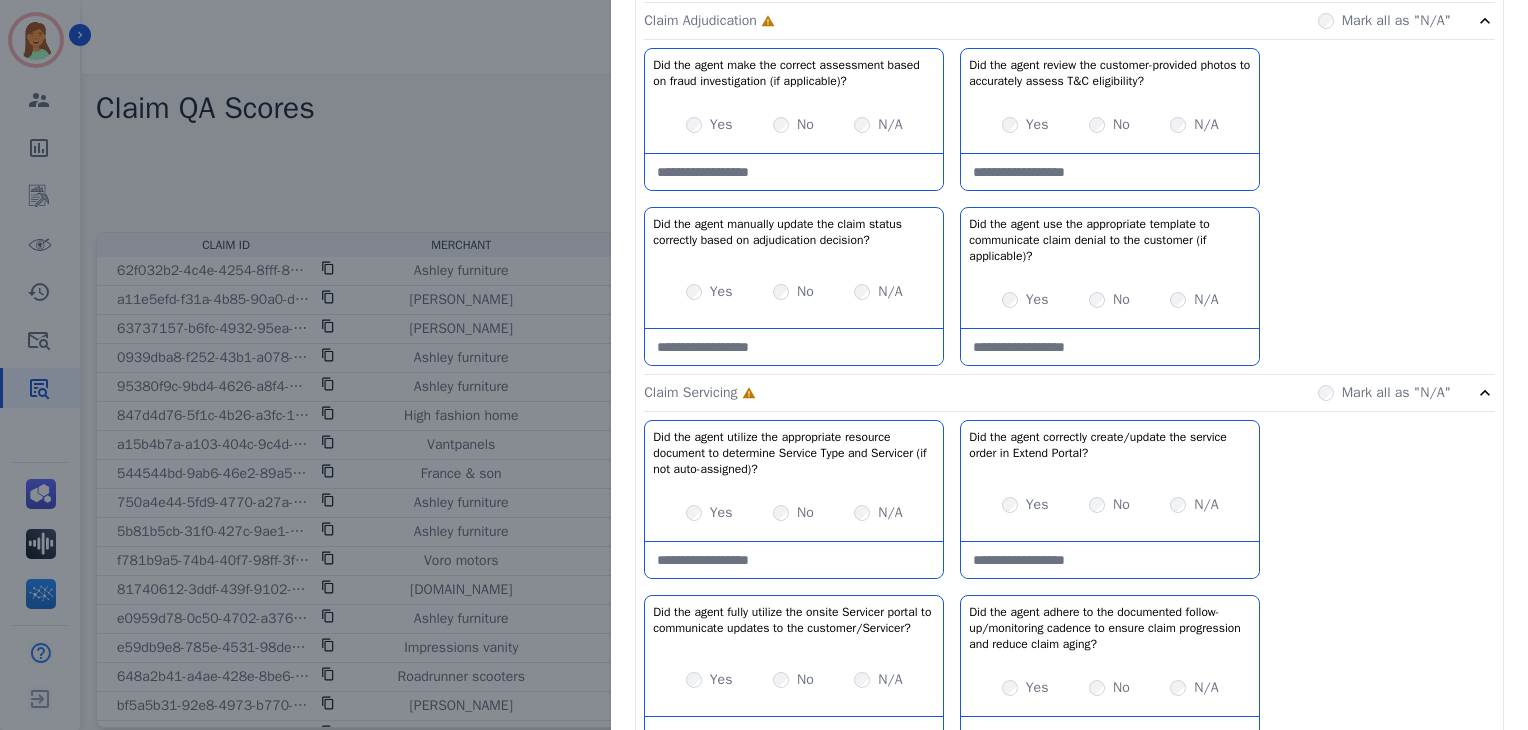 click on "Yes" at bounding box center (709, 292) 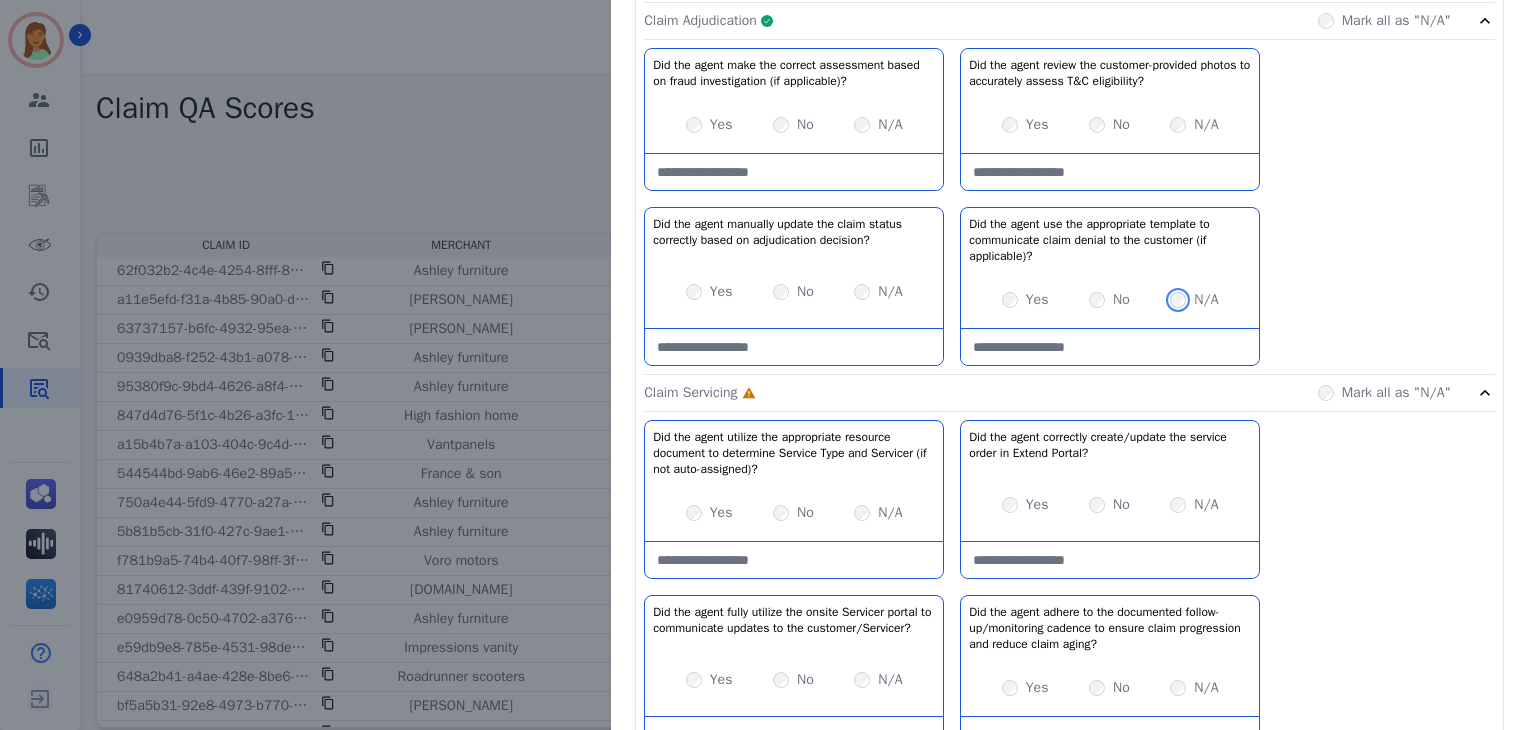 scroll, scrollTop: 533, scrollLeft: 0, axis: vertical 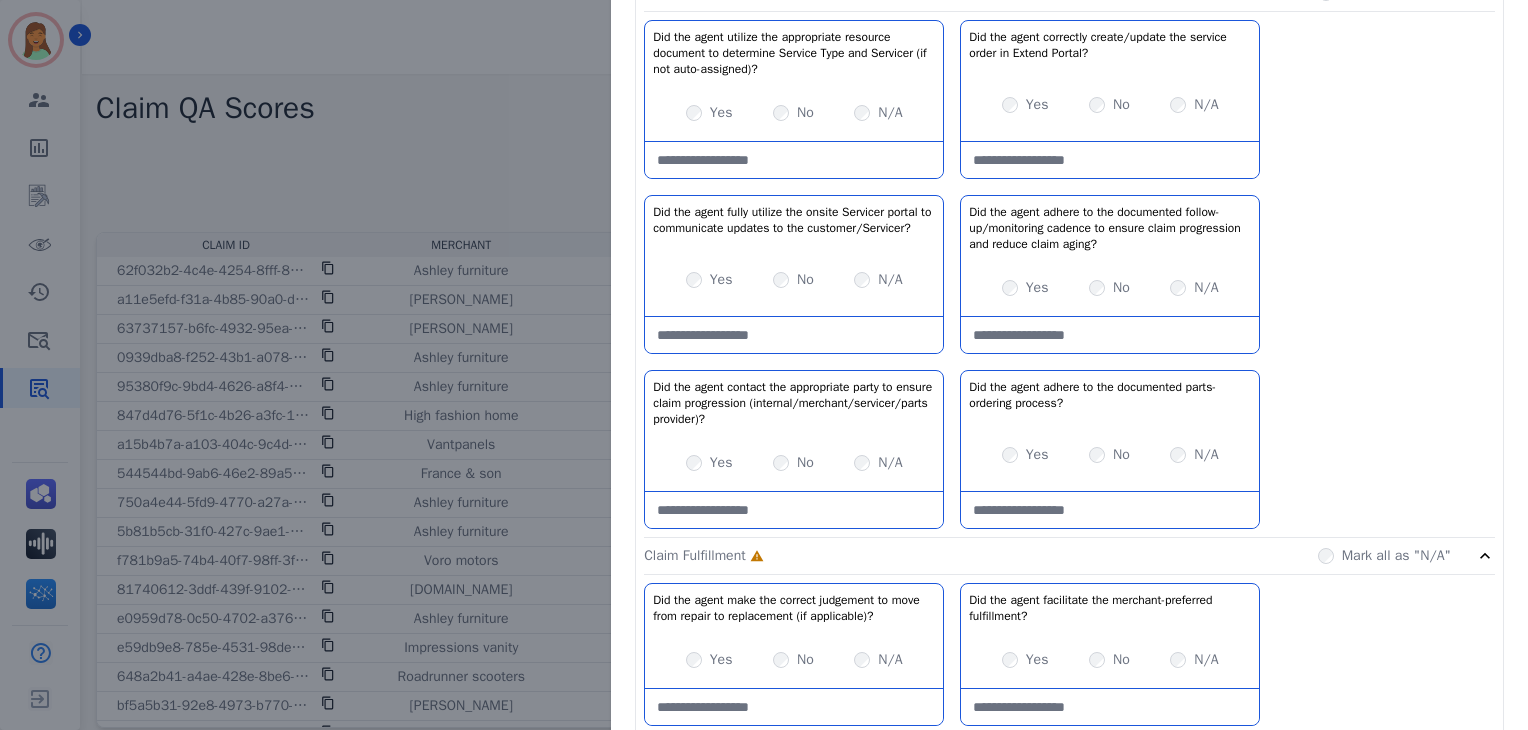 drag, startPoint x: 1095, startPoint y: 325, endPoint x: 1090, endPoint y: 365, distance: 40.311287 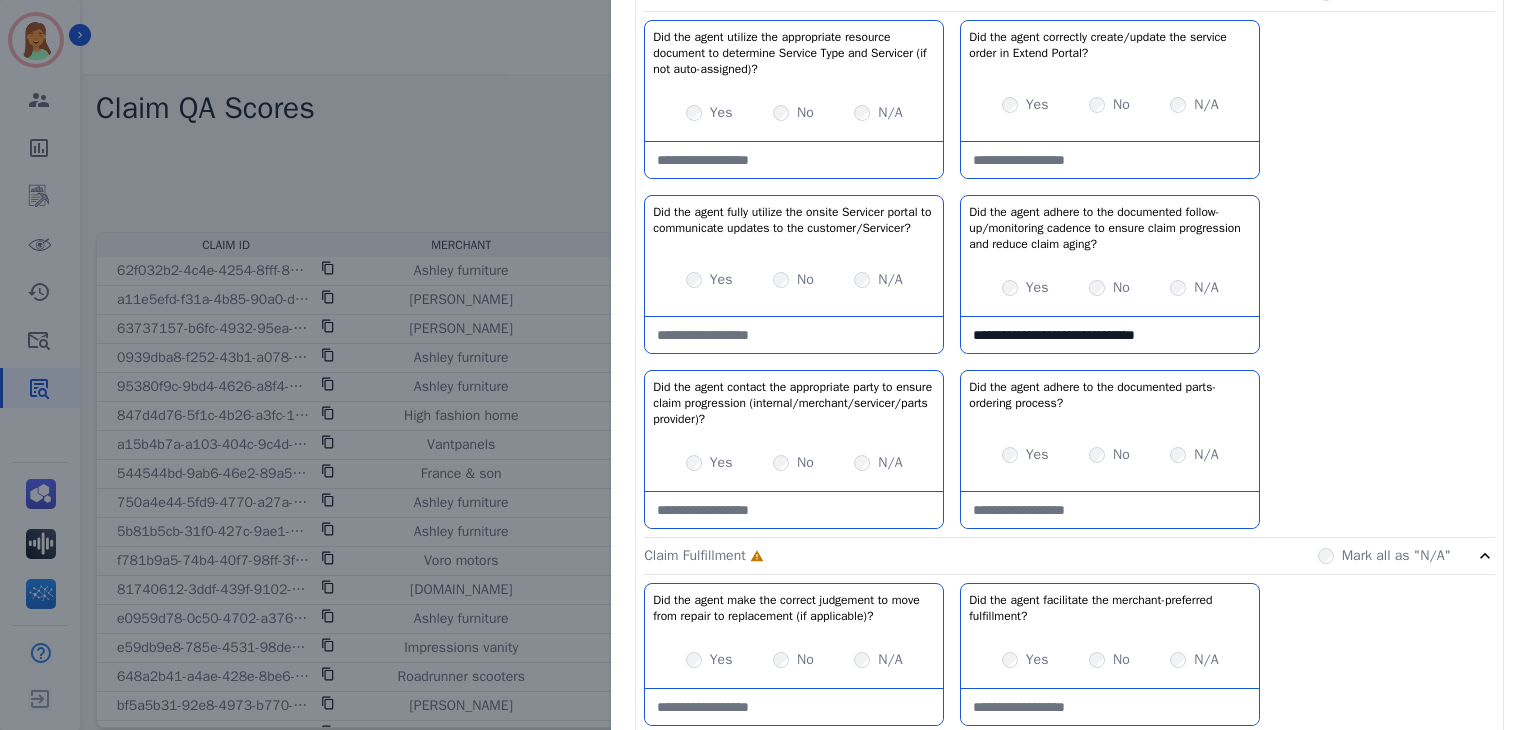 type on "**********" 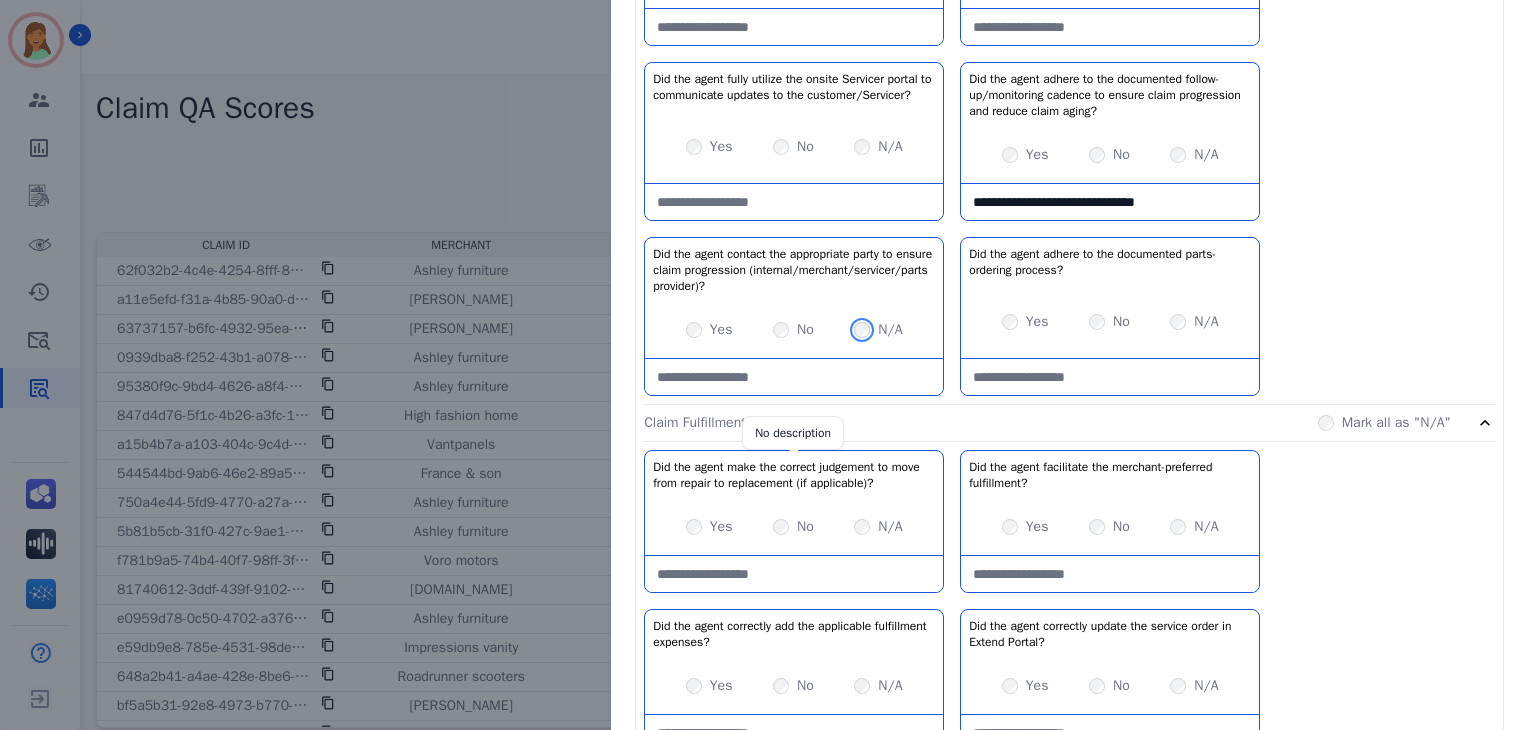 scroll, scrollTop: 1066, scrollLeft: 0, axis: vertical 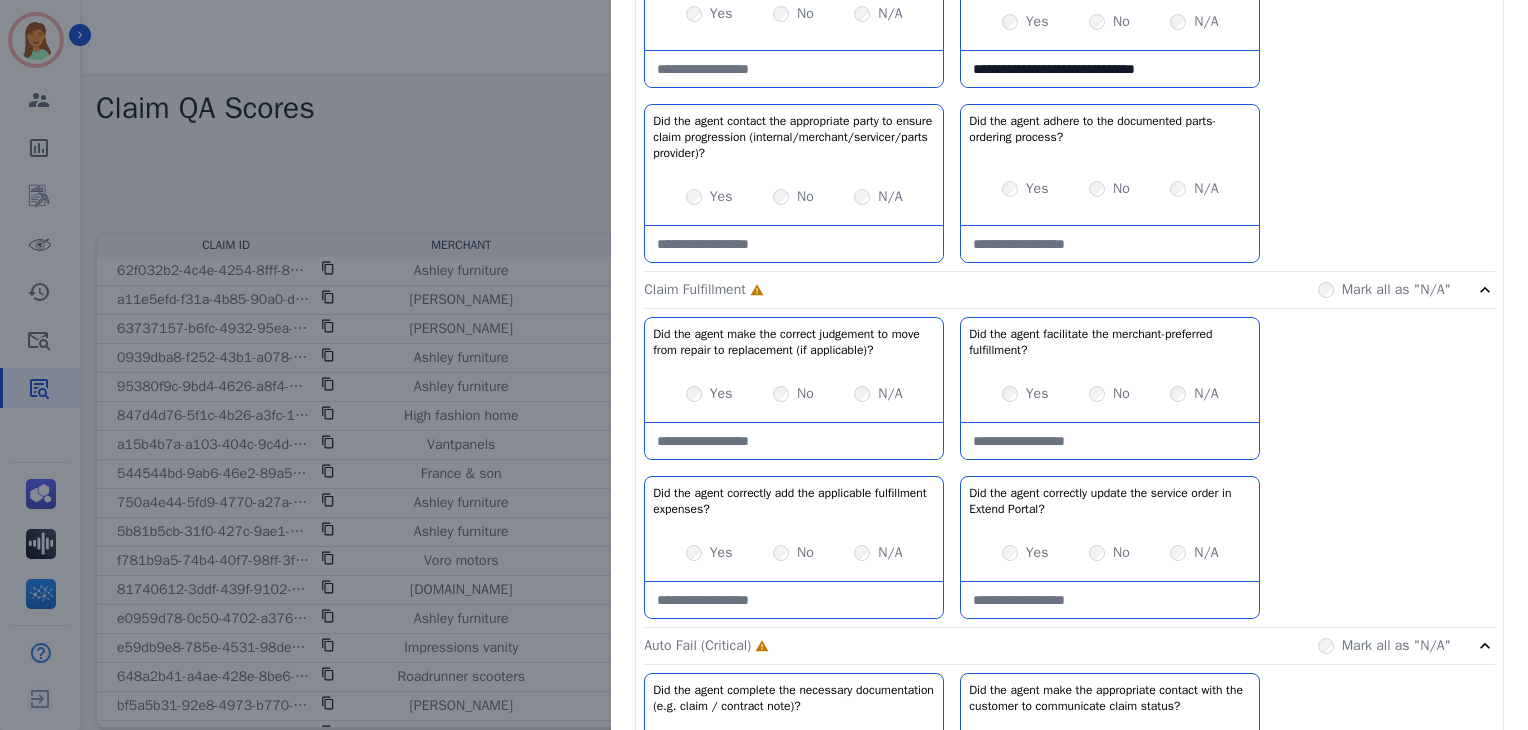 click on "Mark all as "N/A"" at bounding box center [1384, 290] 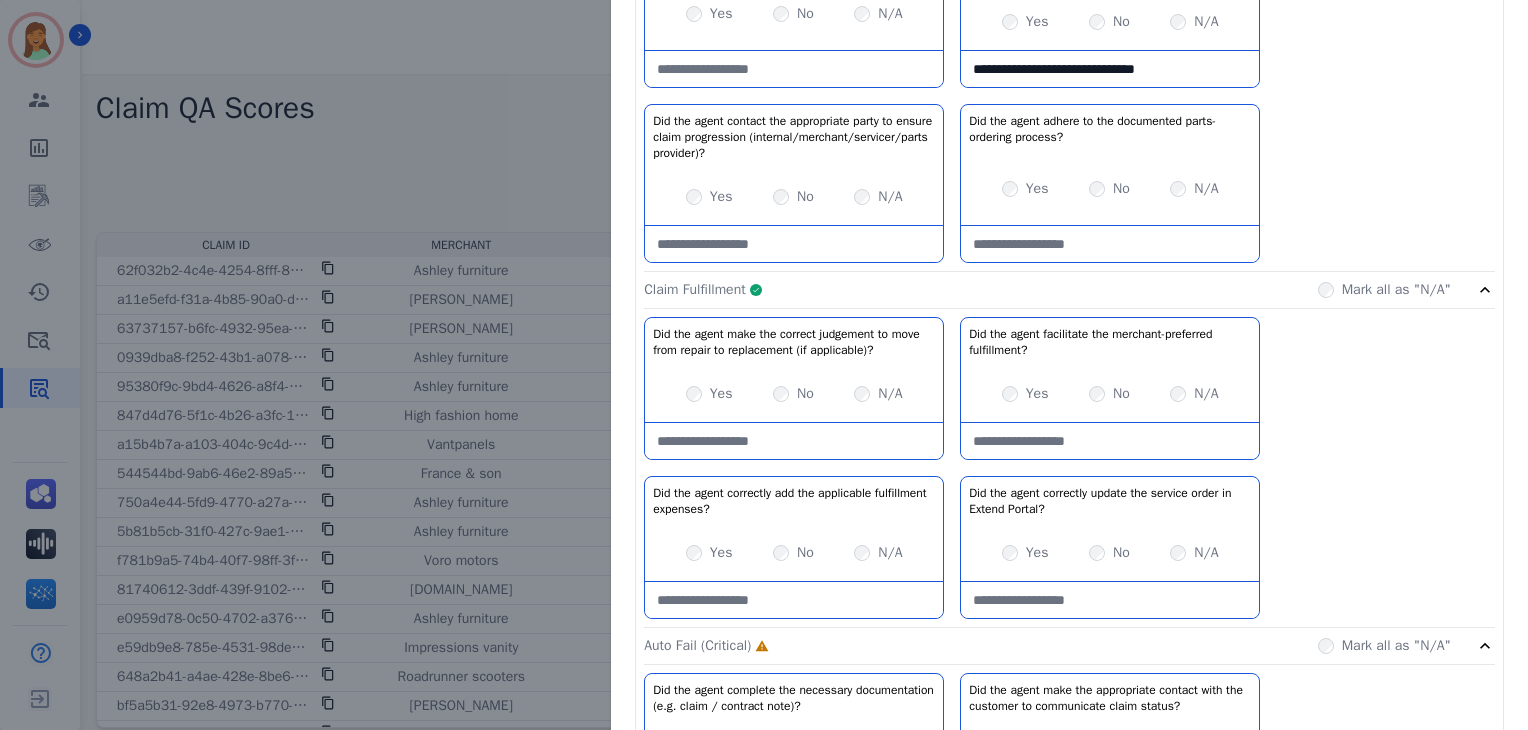 click on "Claim Fulfillment     Complete         Mark all as "N/A"" 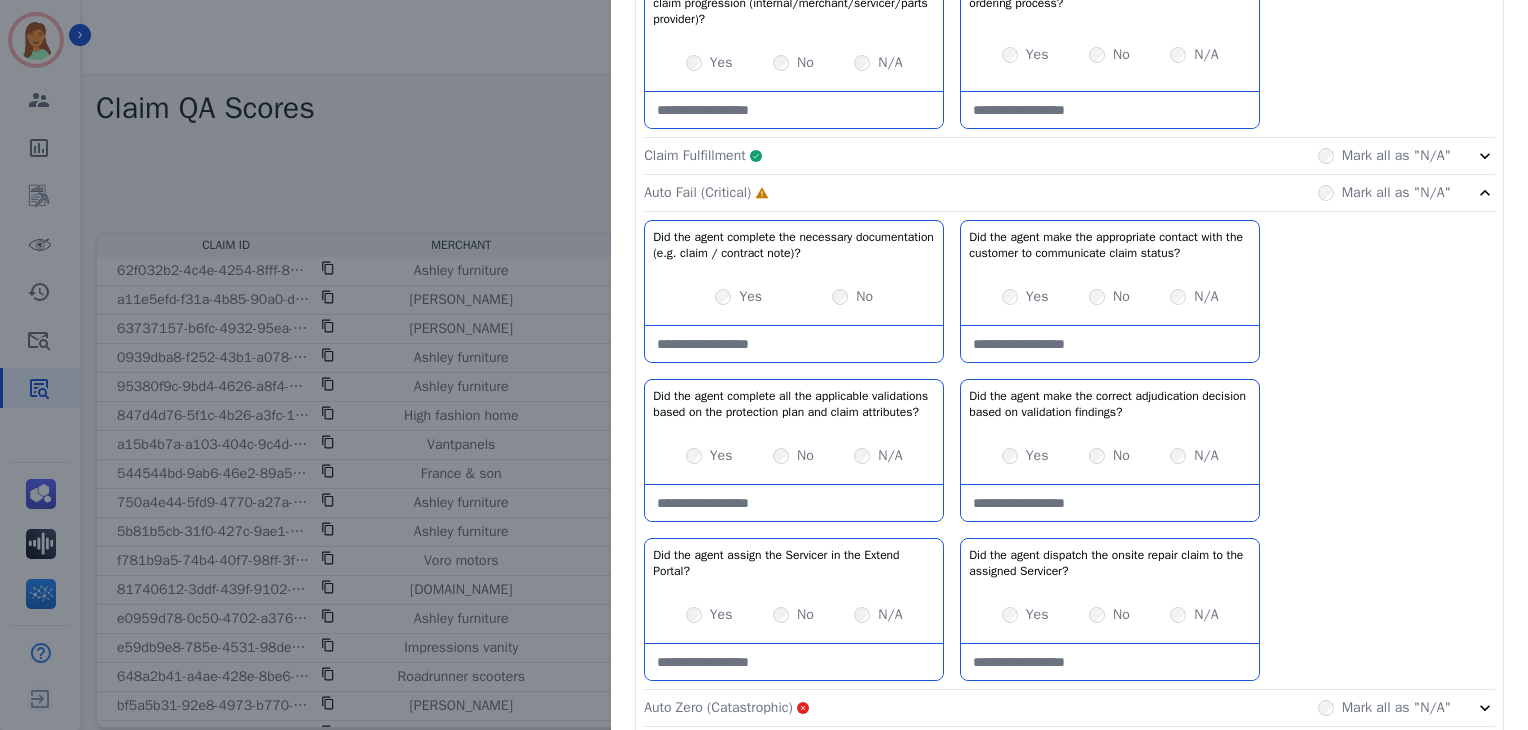 scroll, scrollTop: 1333, scrollLeft: 0, axis: vertical 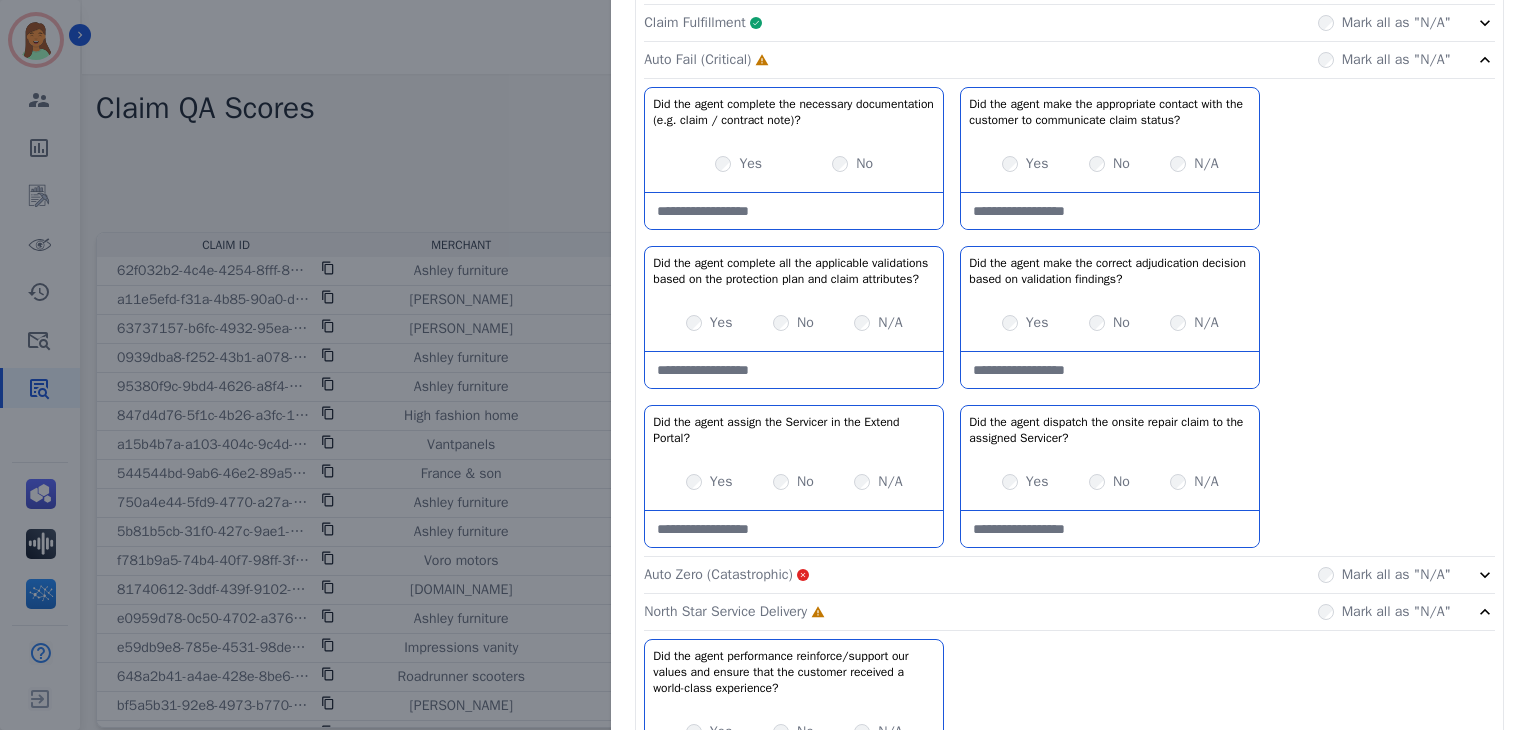 click on "Yes     No" at bounding box center [794, 164] 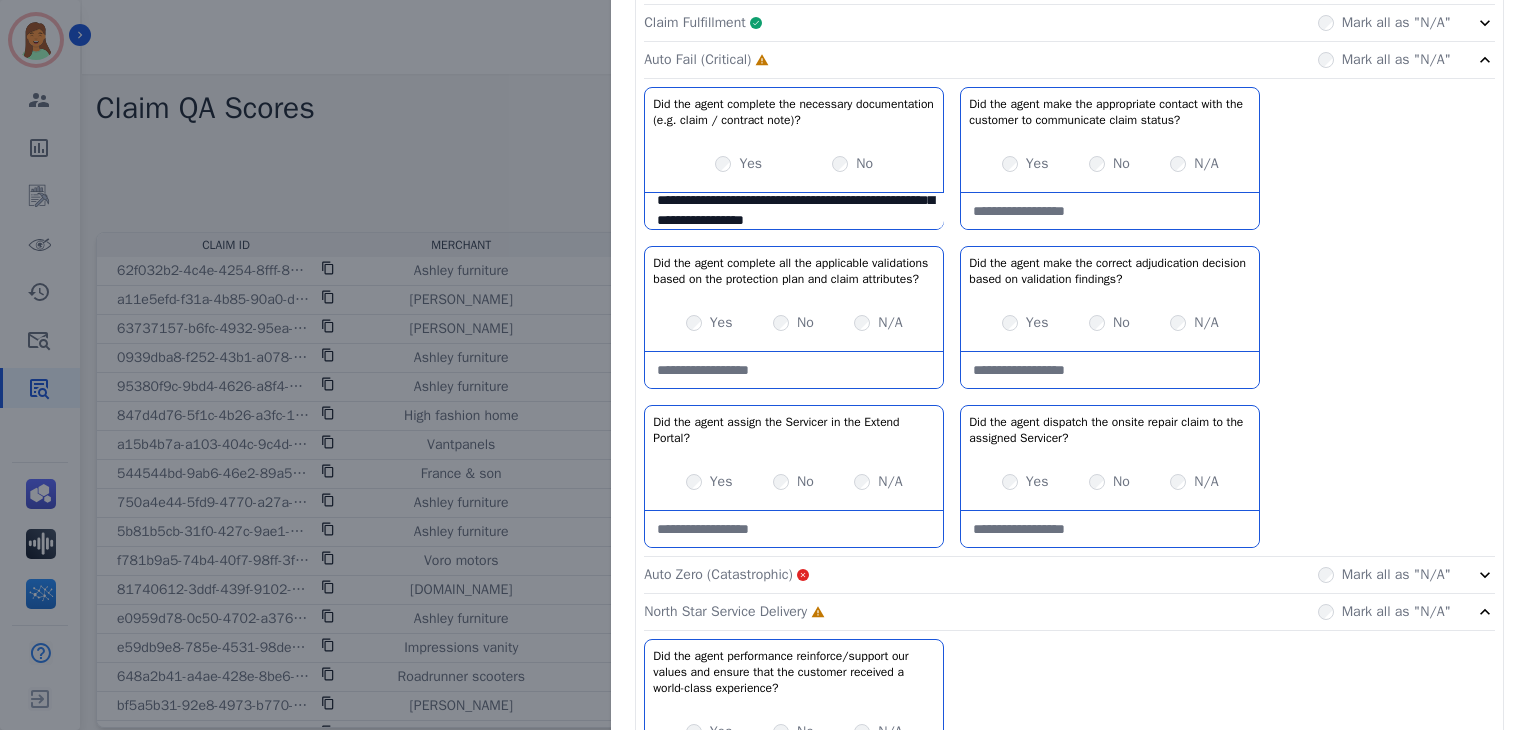 scroll, scrollTop: 51, scrollLeft: 0, axis: vertical 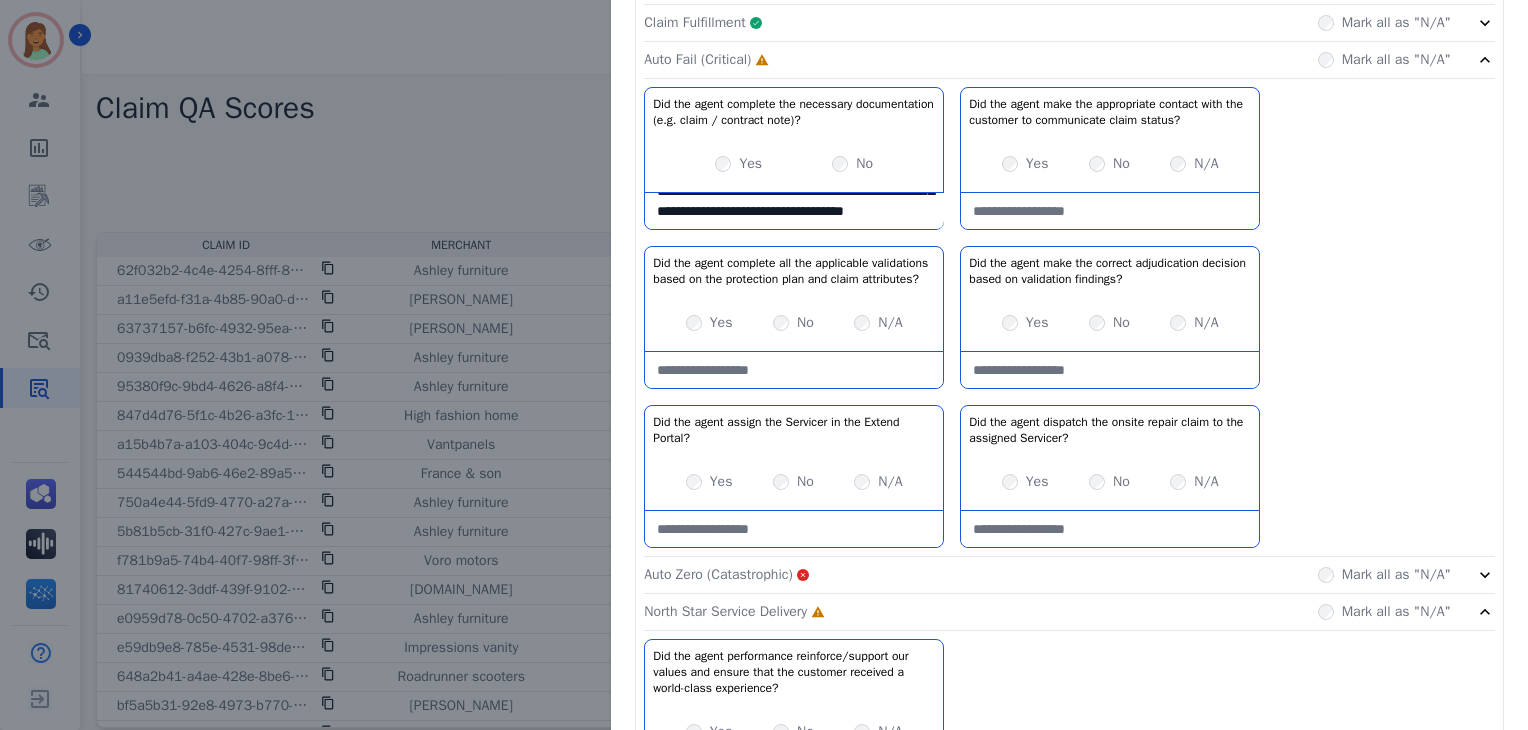 type on "**********" 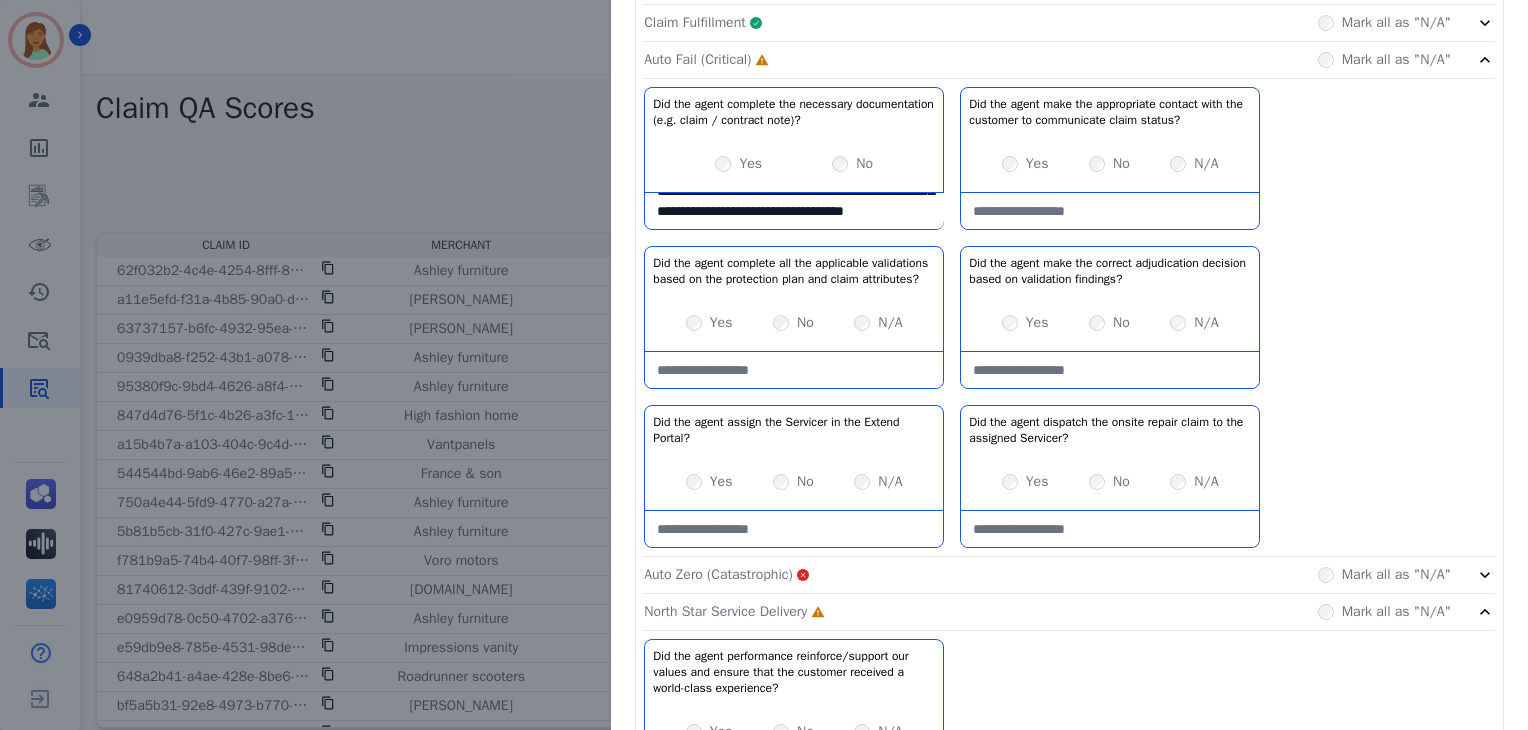 click on "Yes     No     N/A" at bounding box center [794, 482] 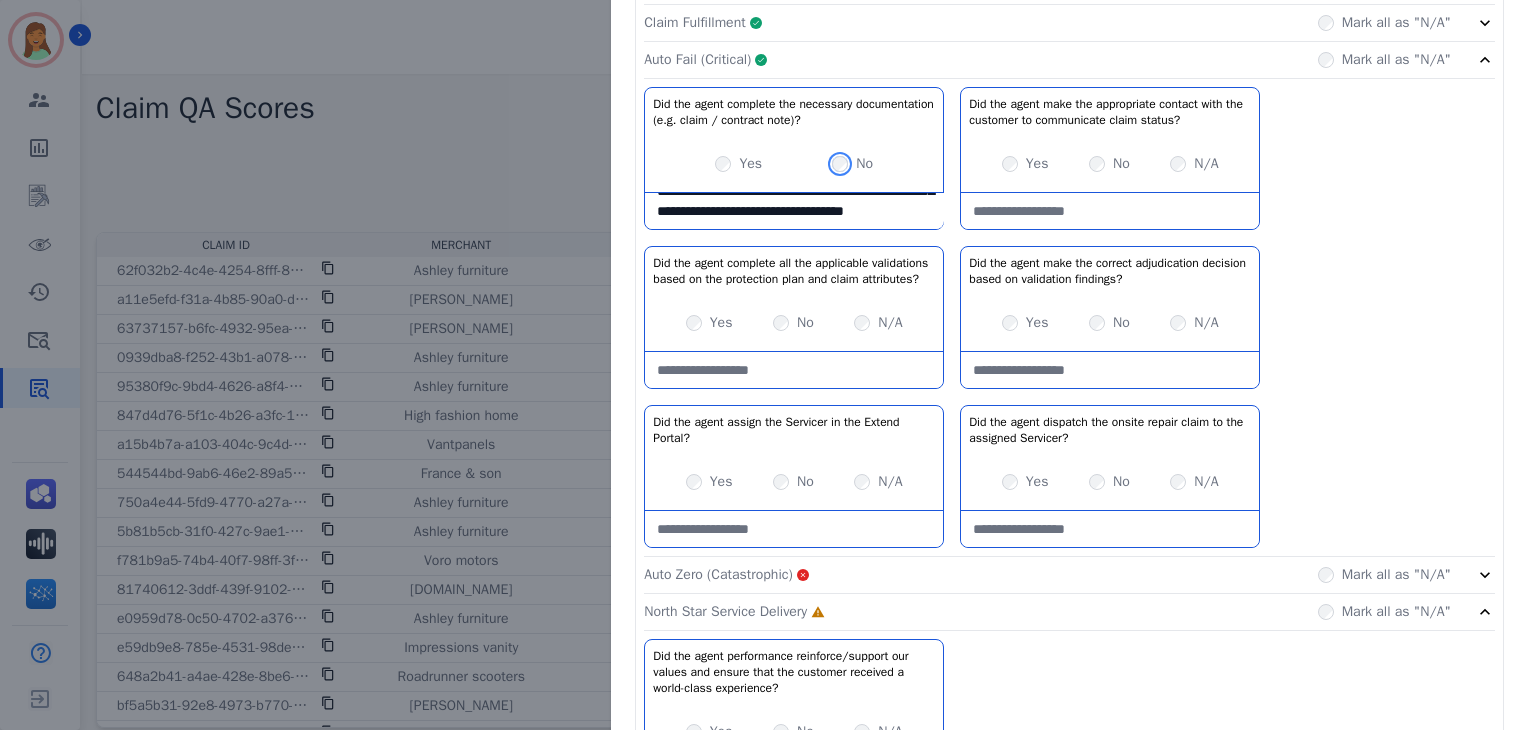 scroll, scrollTop: 1496, scrollLeft: 0, axis: vertical 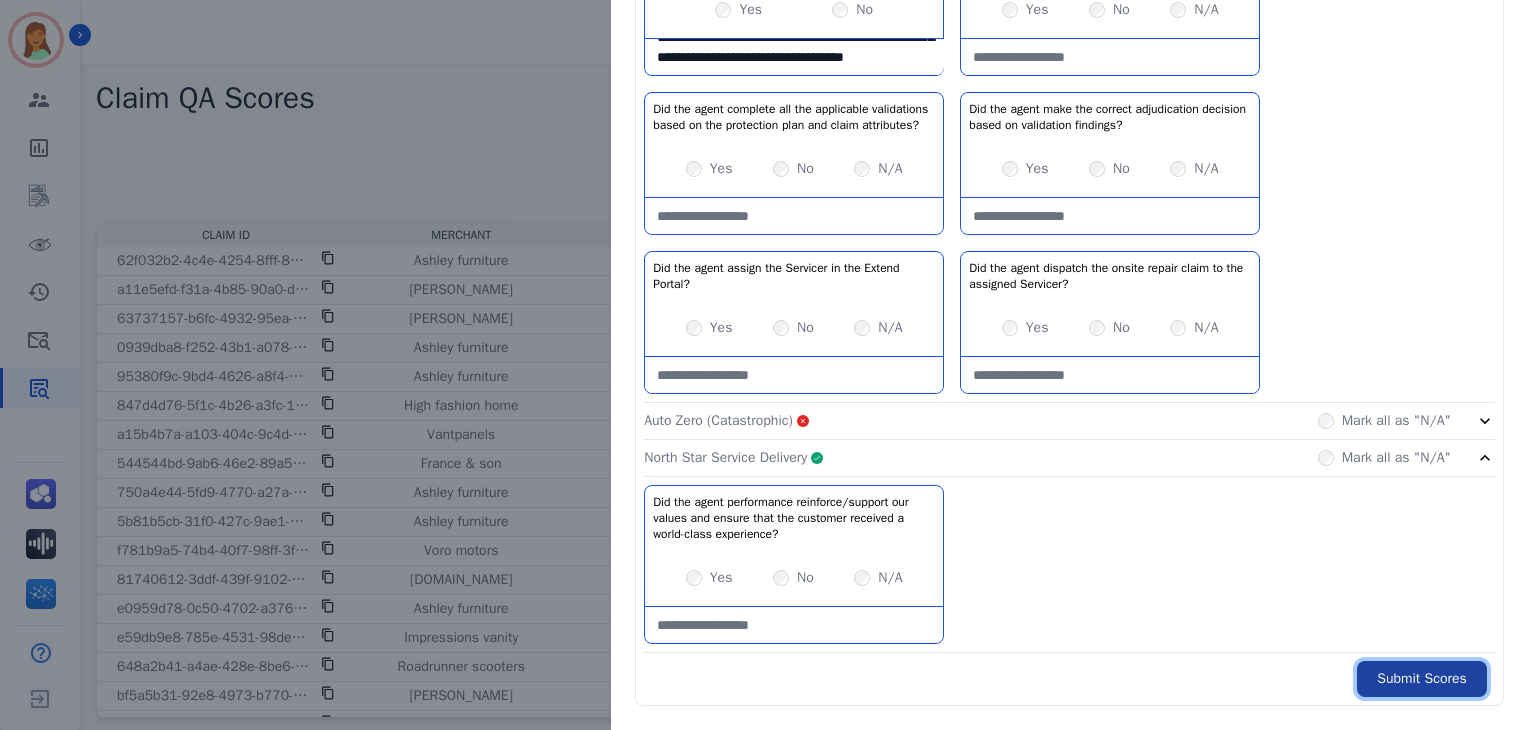 click on "Submit Scores" at bounding box center [1422, 679] 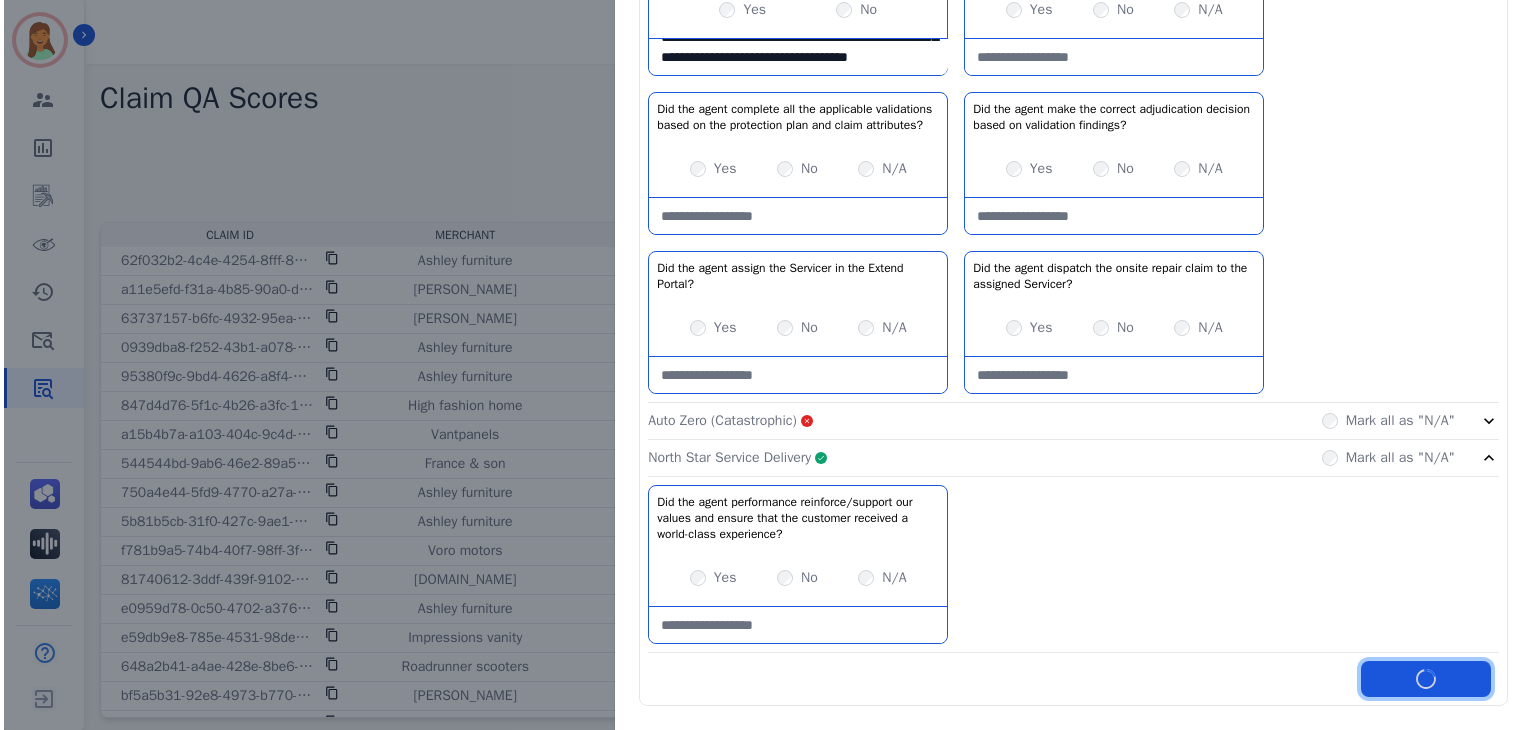 scroll, scrollTop: 0, scrollLeft: 0, axis: both 